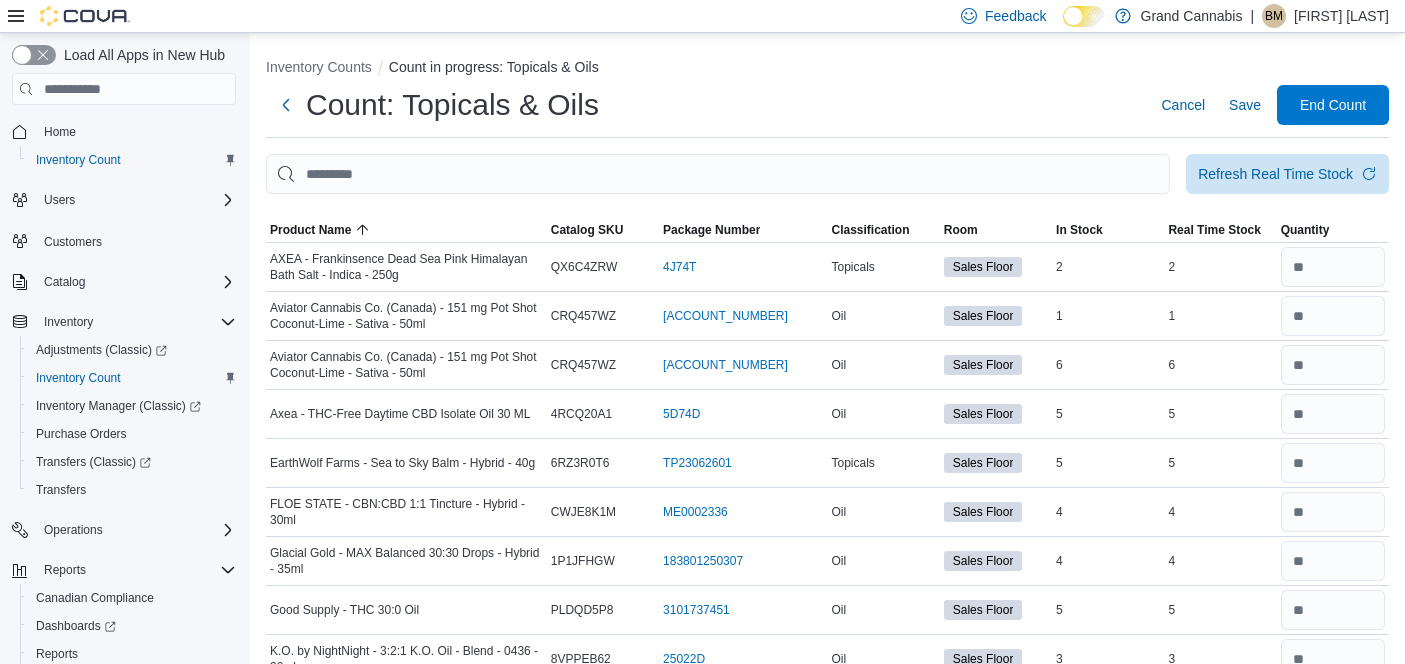 scroll, scrollTop: 957, scrollLeft: 0, axis: vertical 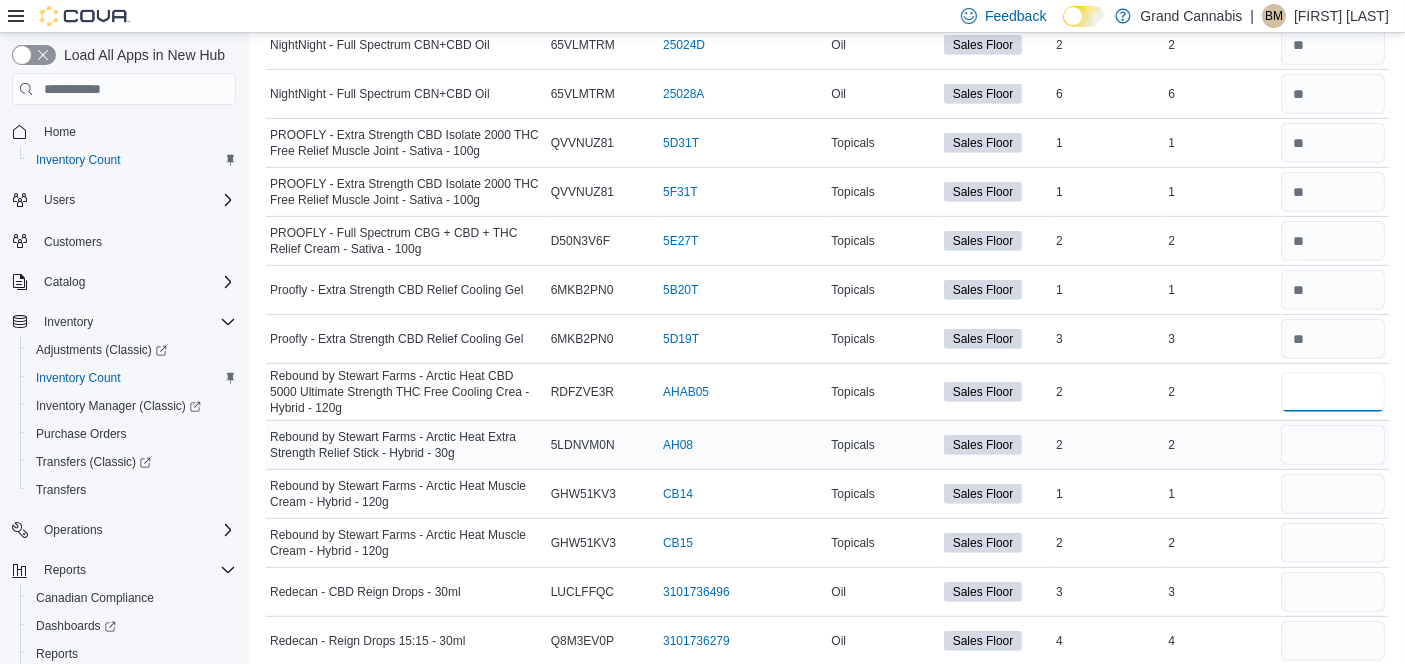 type on "*" 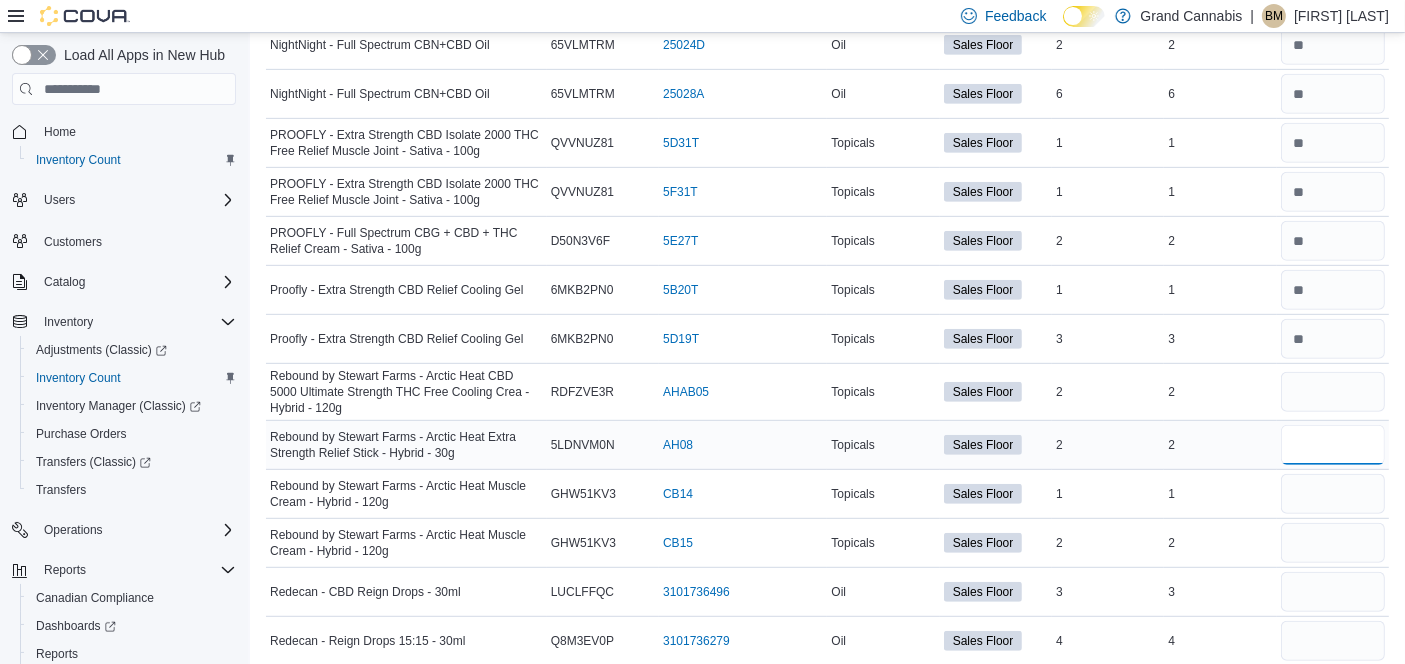 type 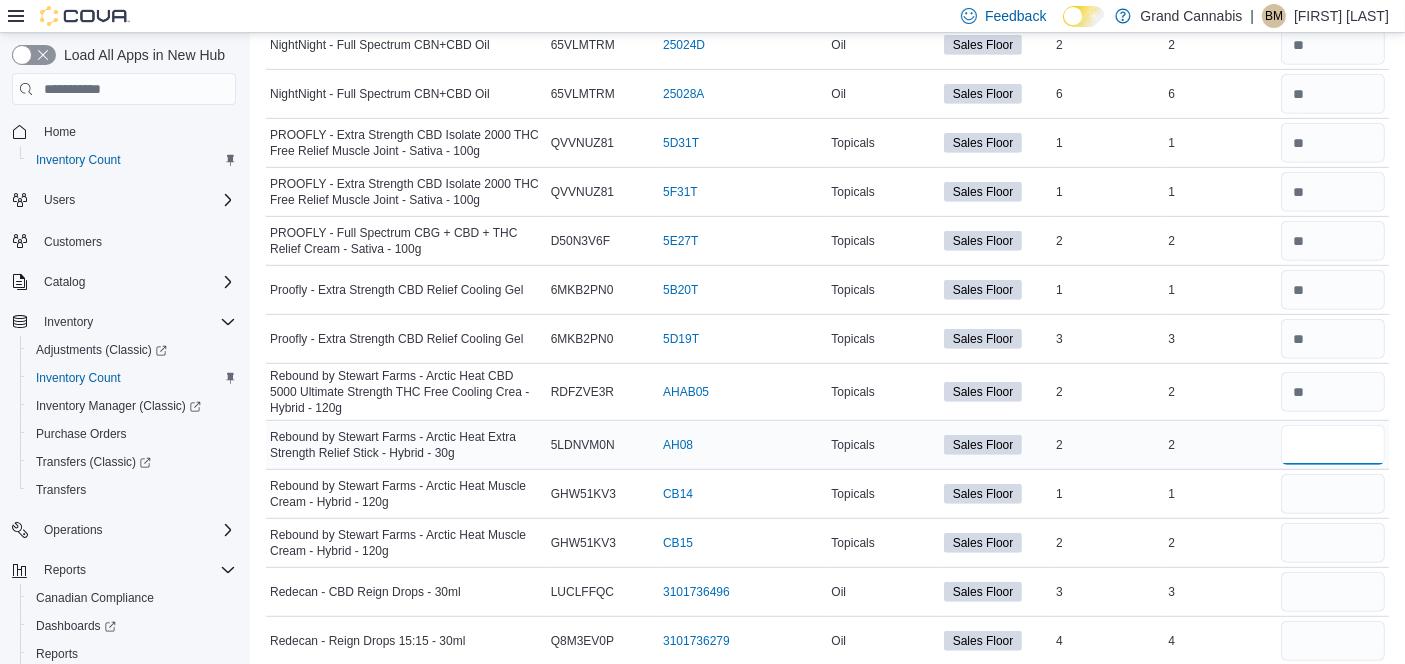 click at bounding box center (1333, 445) 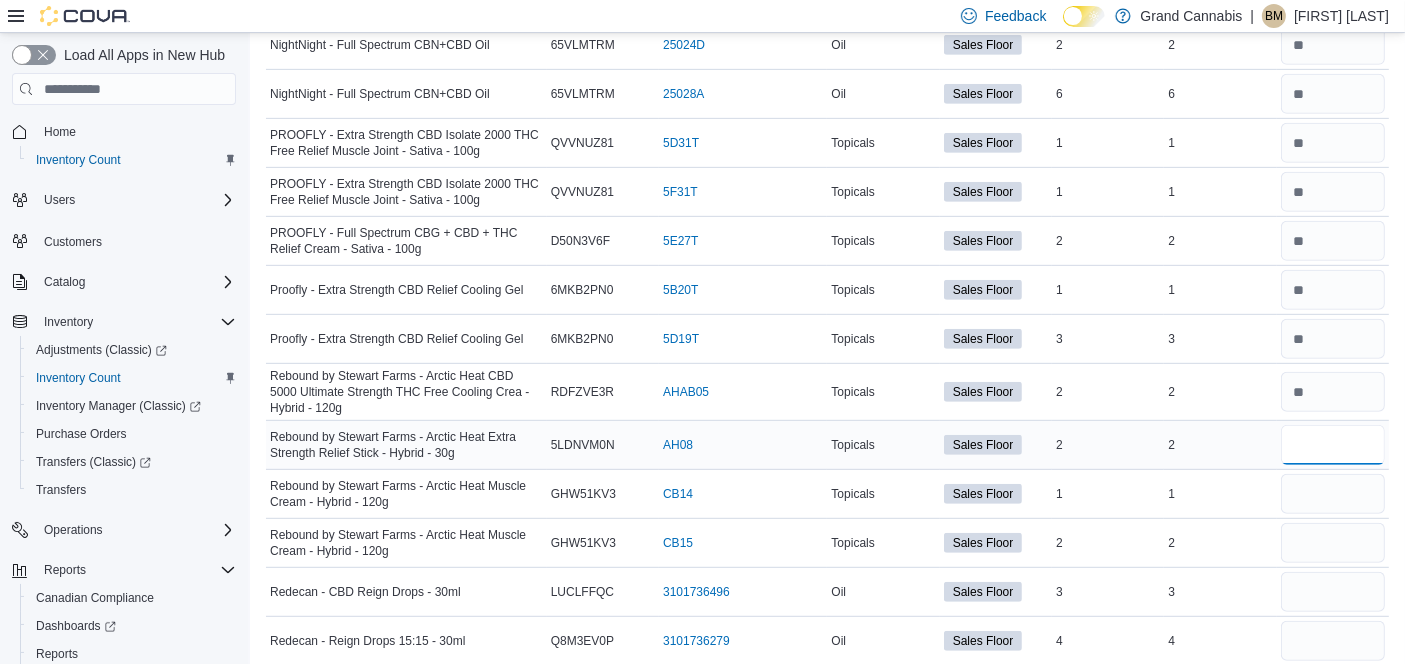 type on "*" 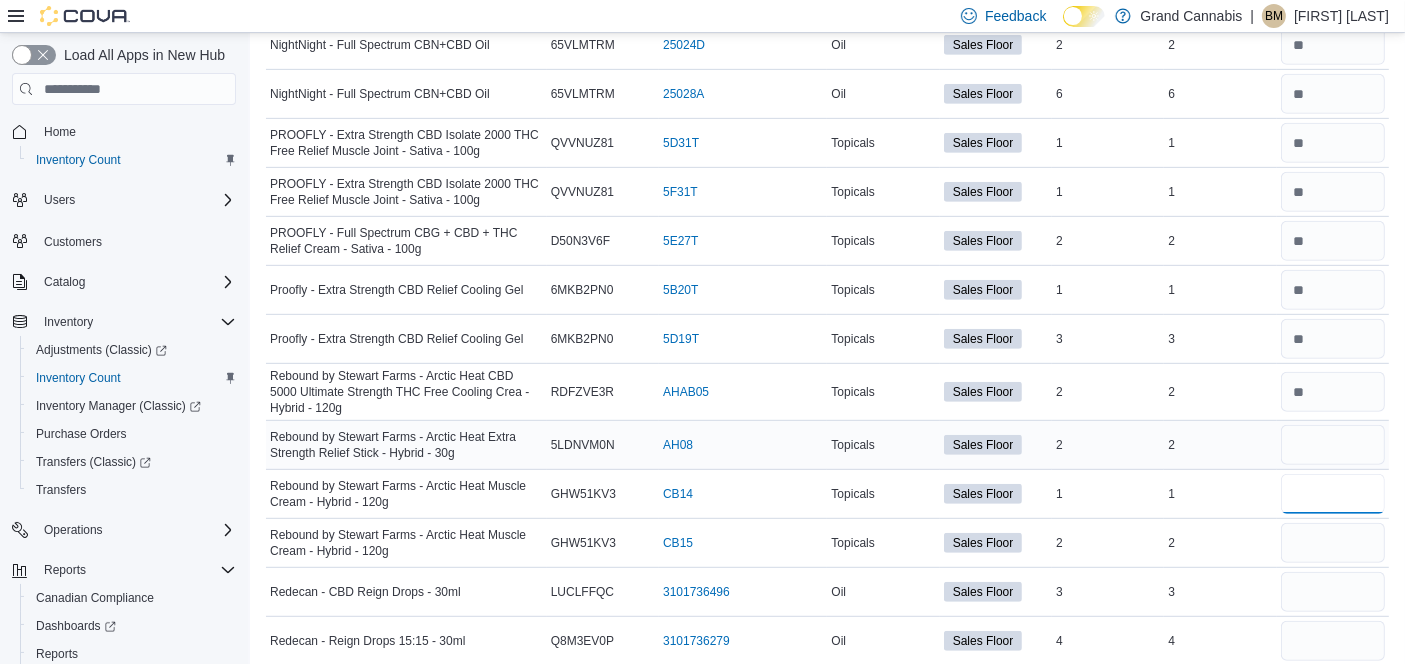 type 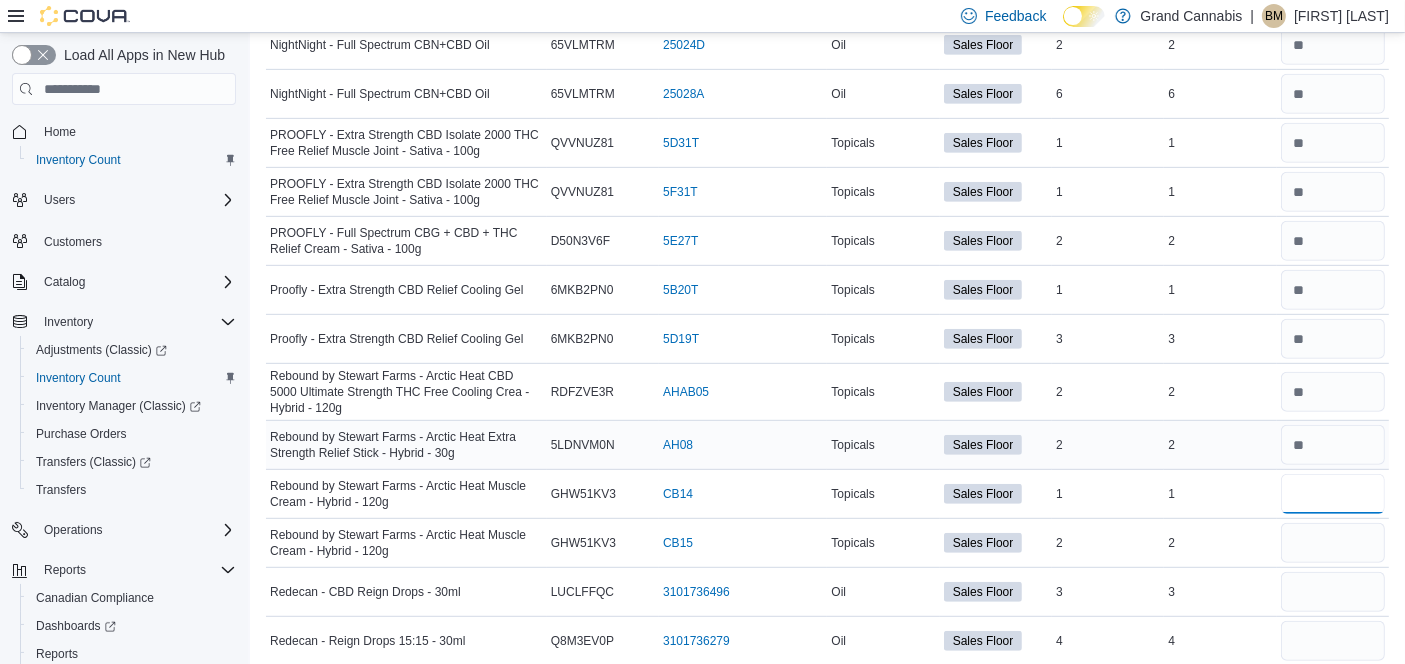 type on "*" 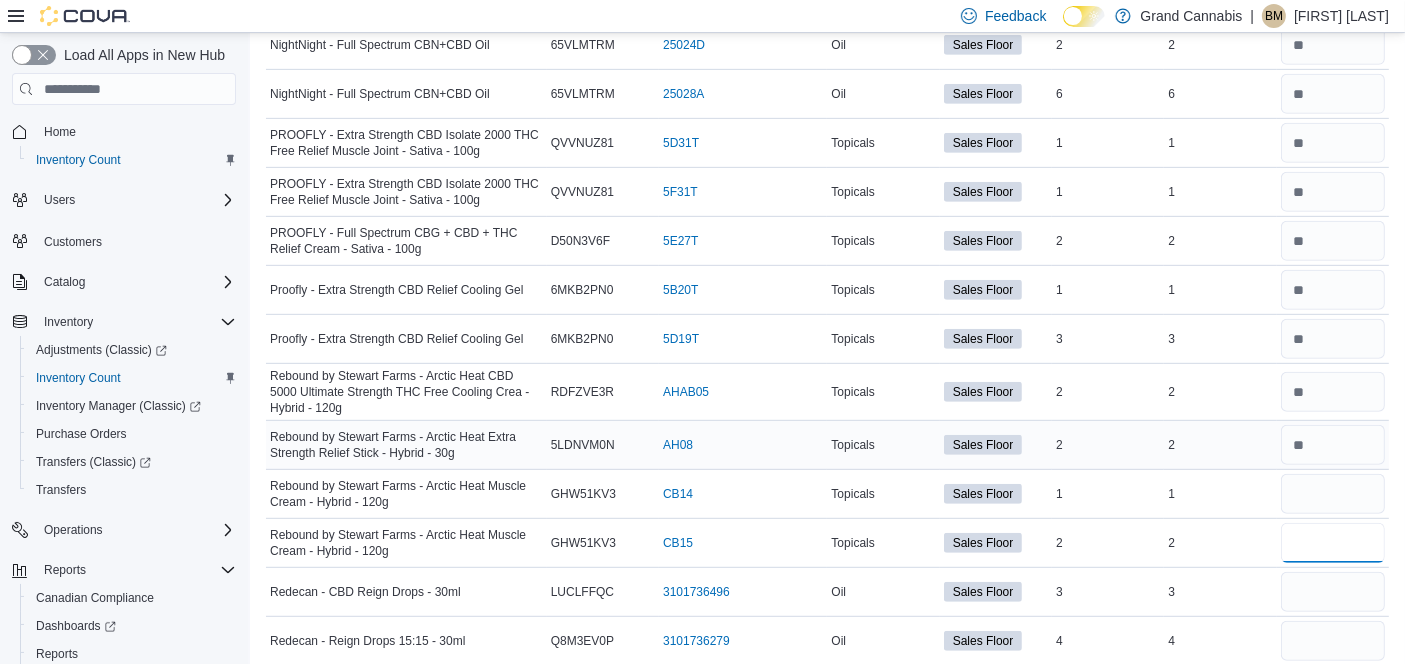 type 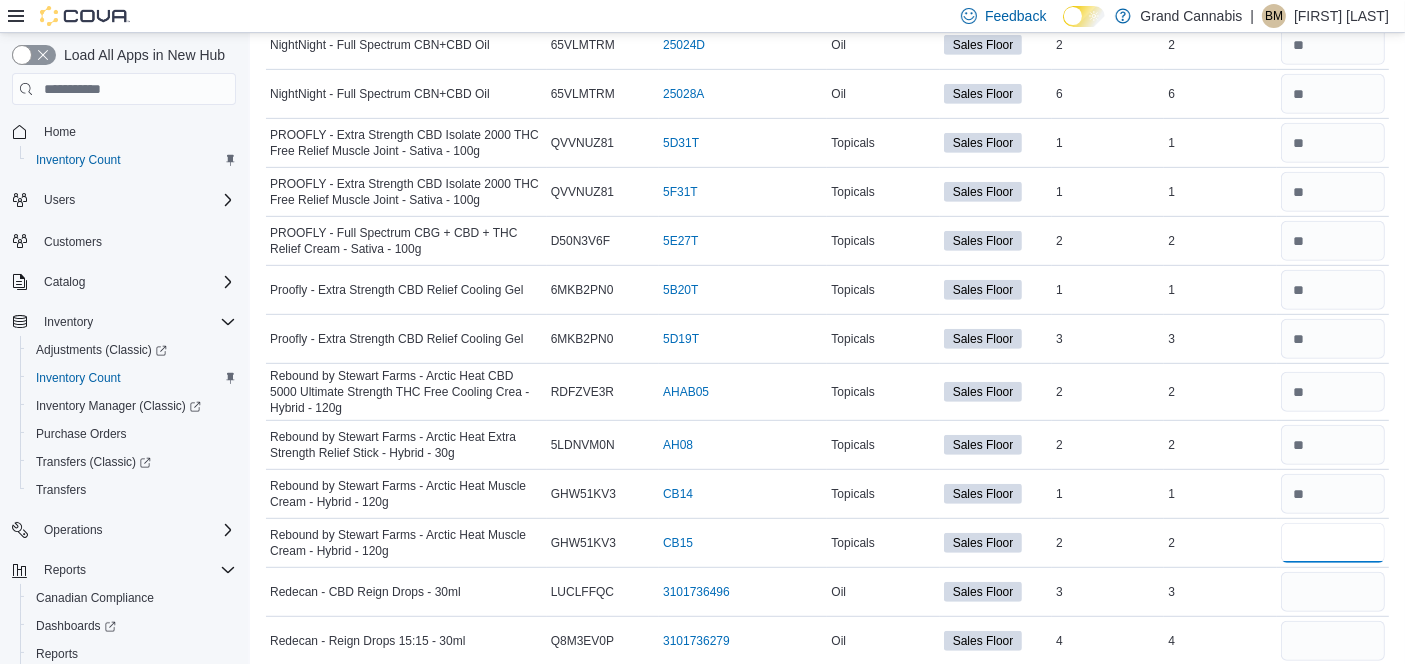 type on "*" 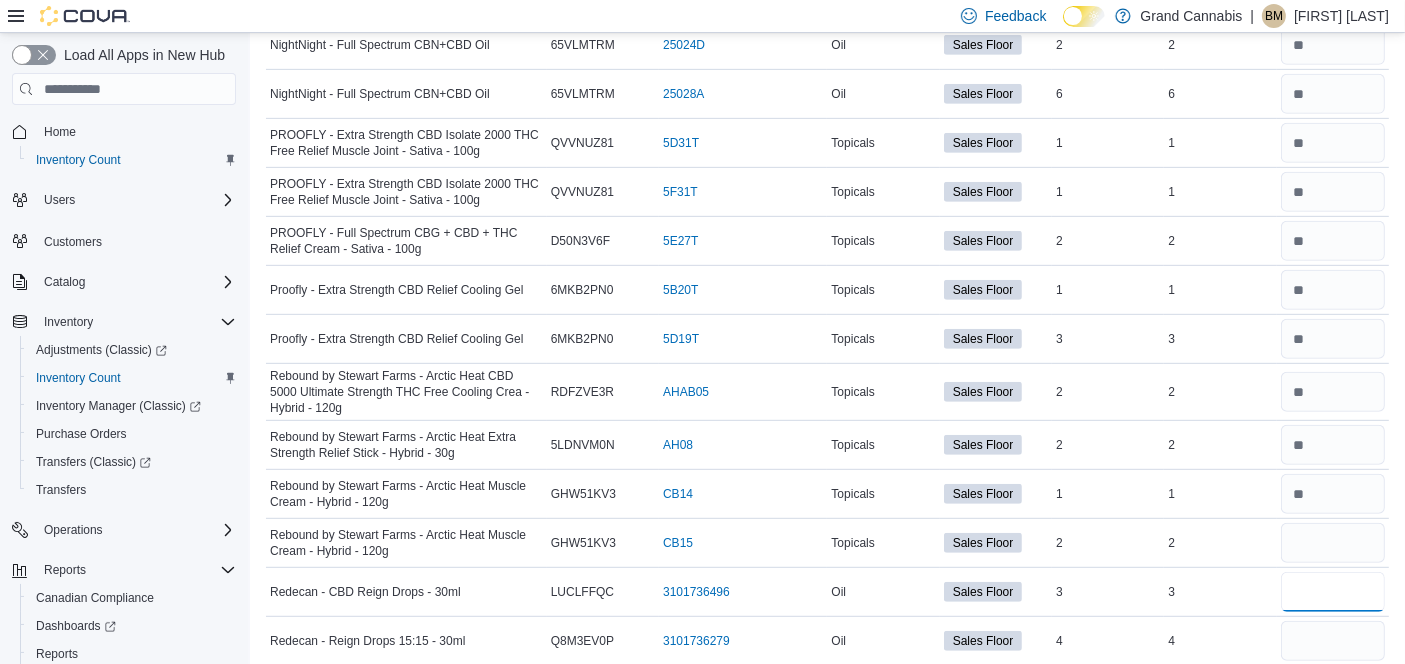 type 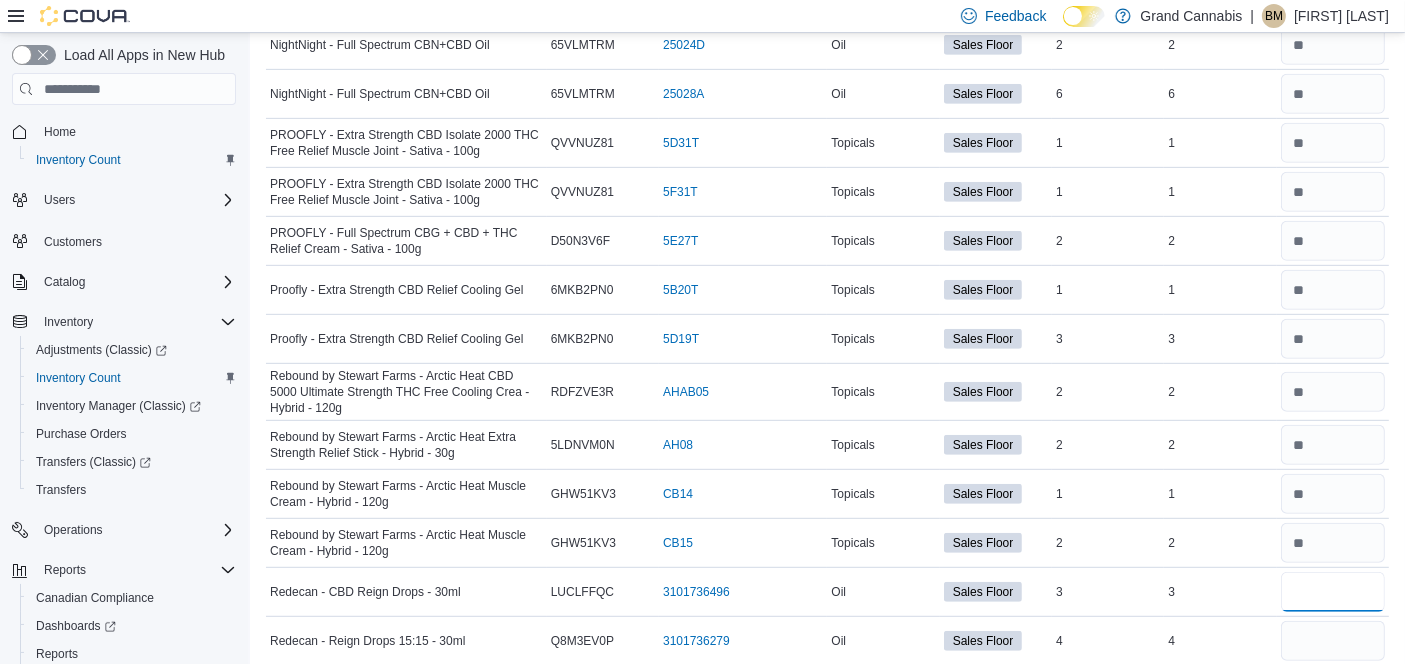 type on "*" 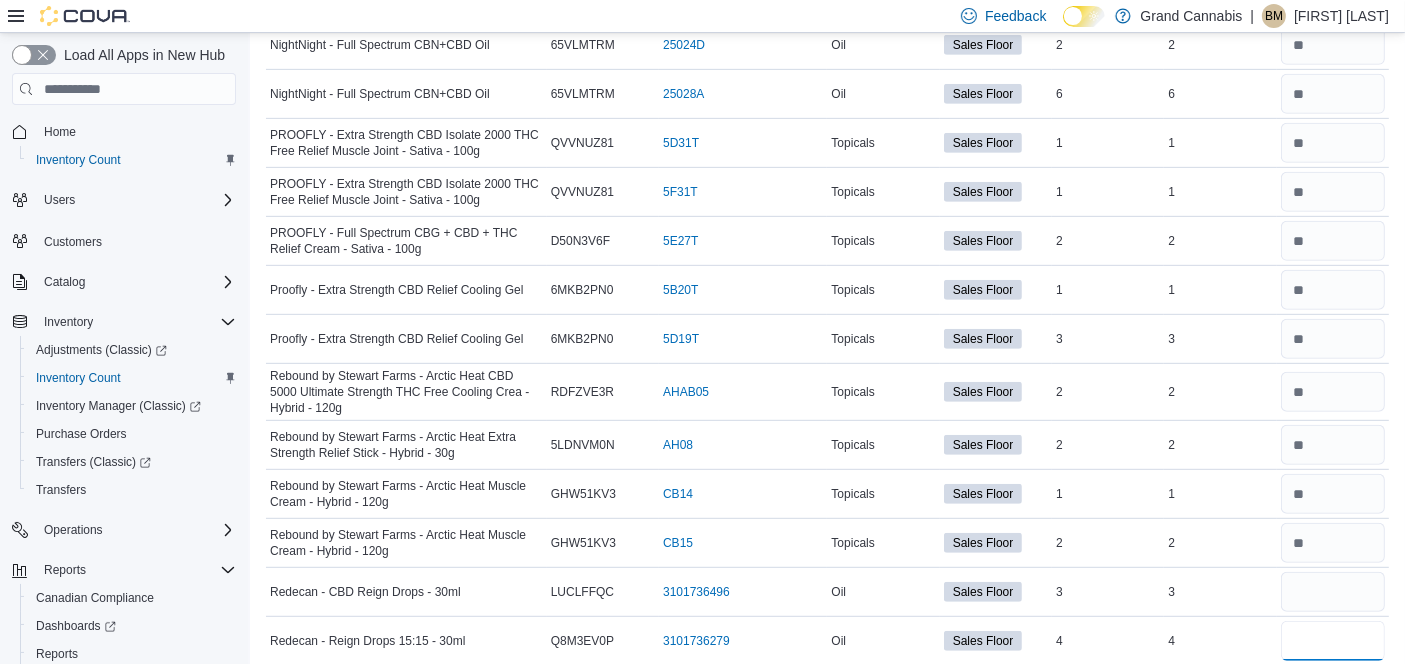 type 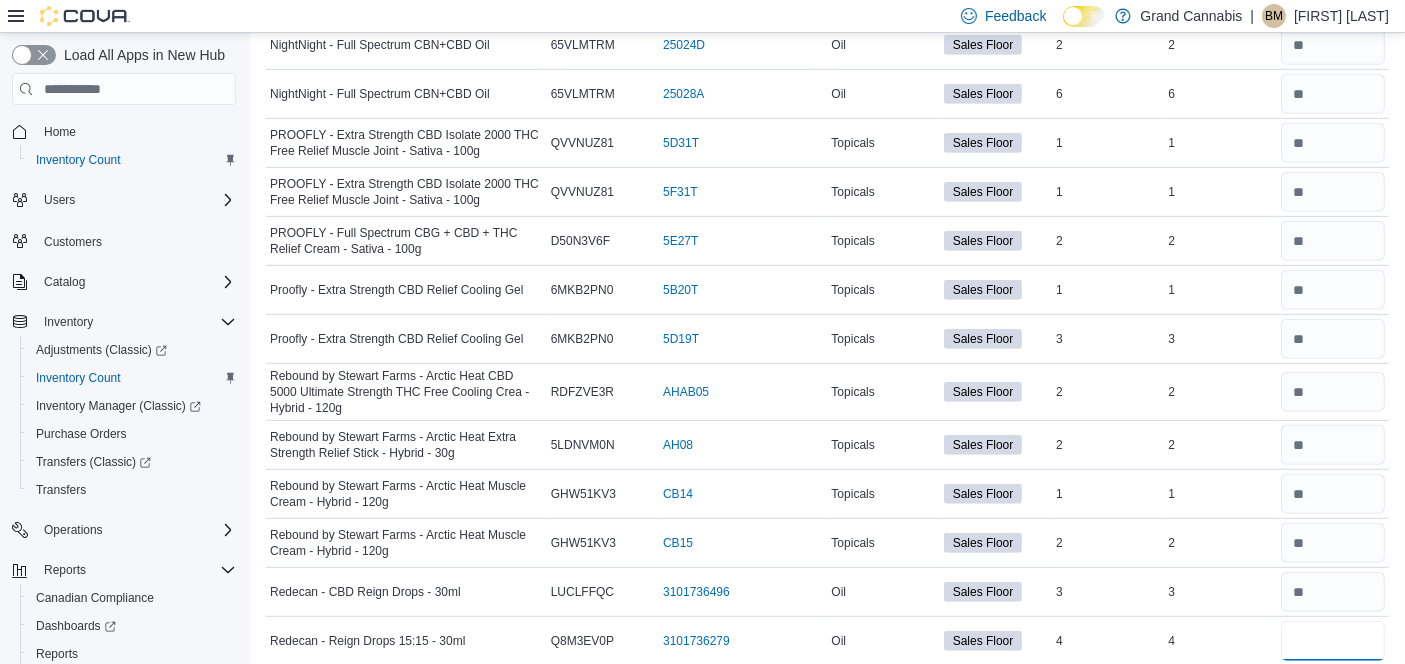 type on "*" 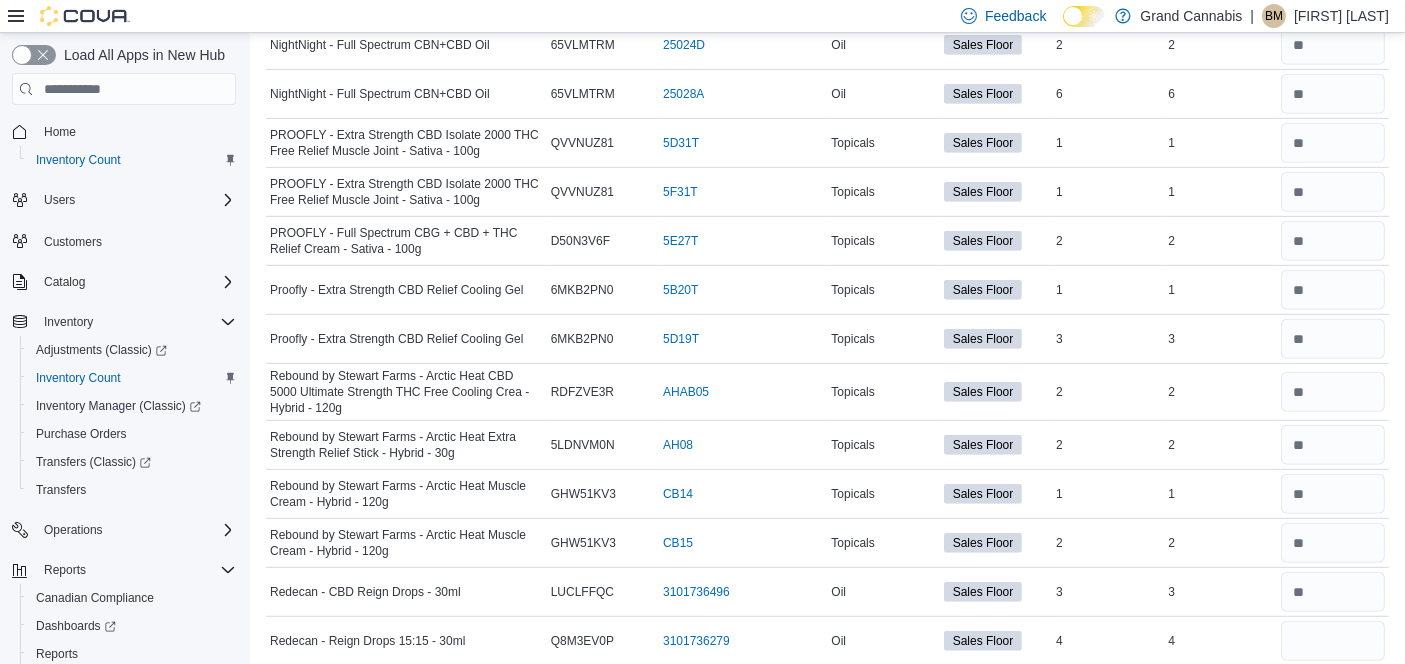 type 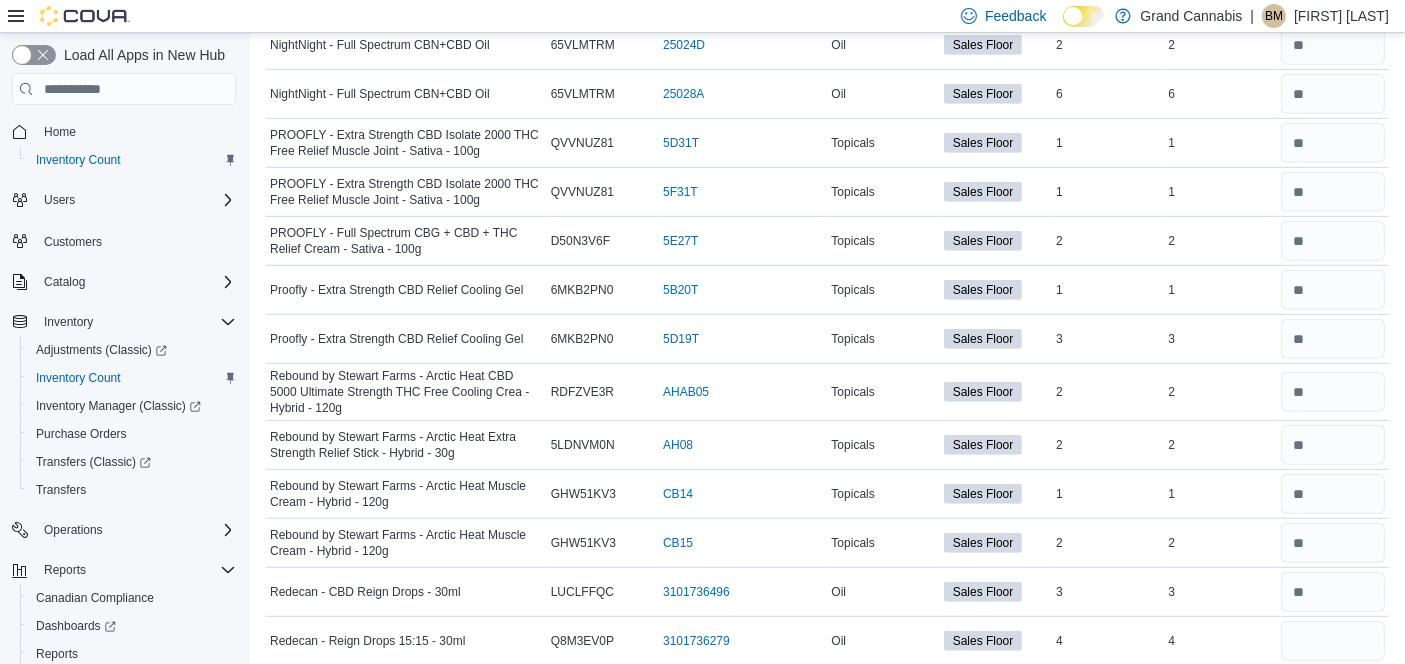 scroll, scrollTop: 994, scrollLeft: 0, axis: vertical 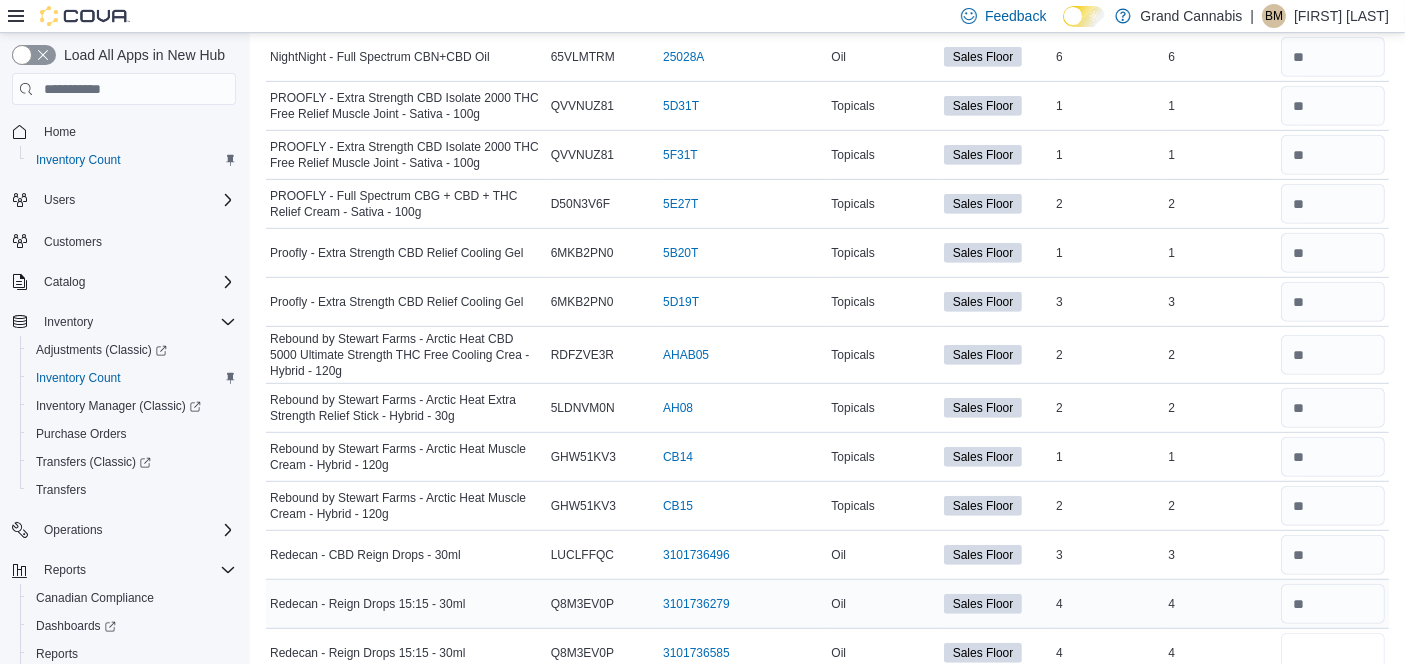 type on "*" 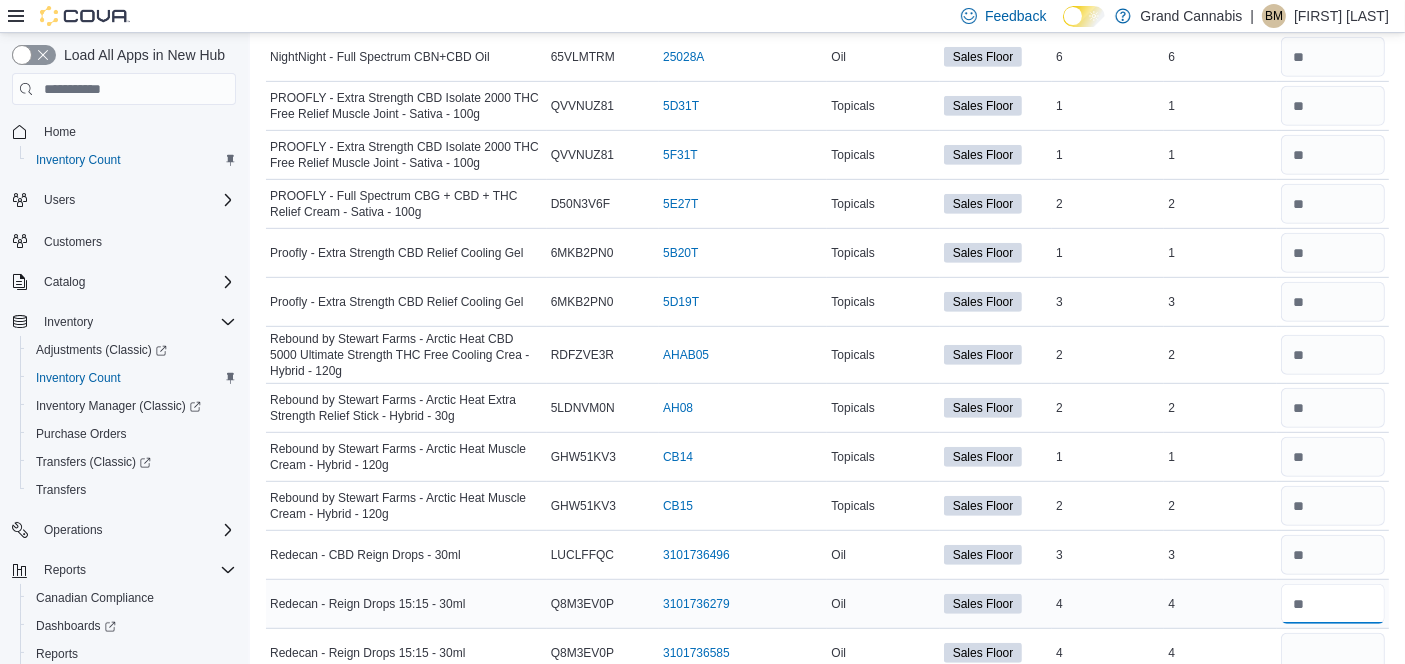 type 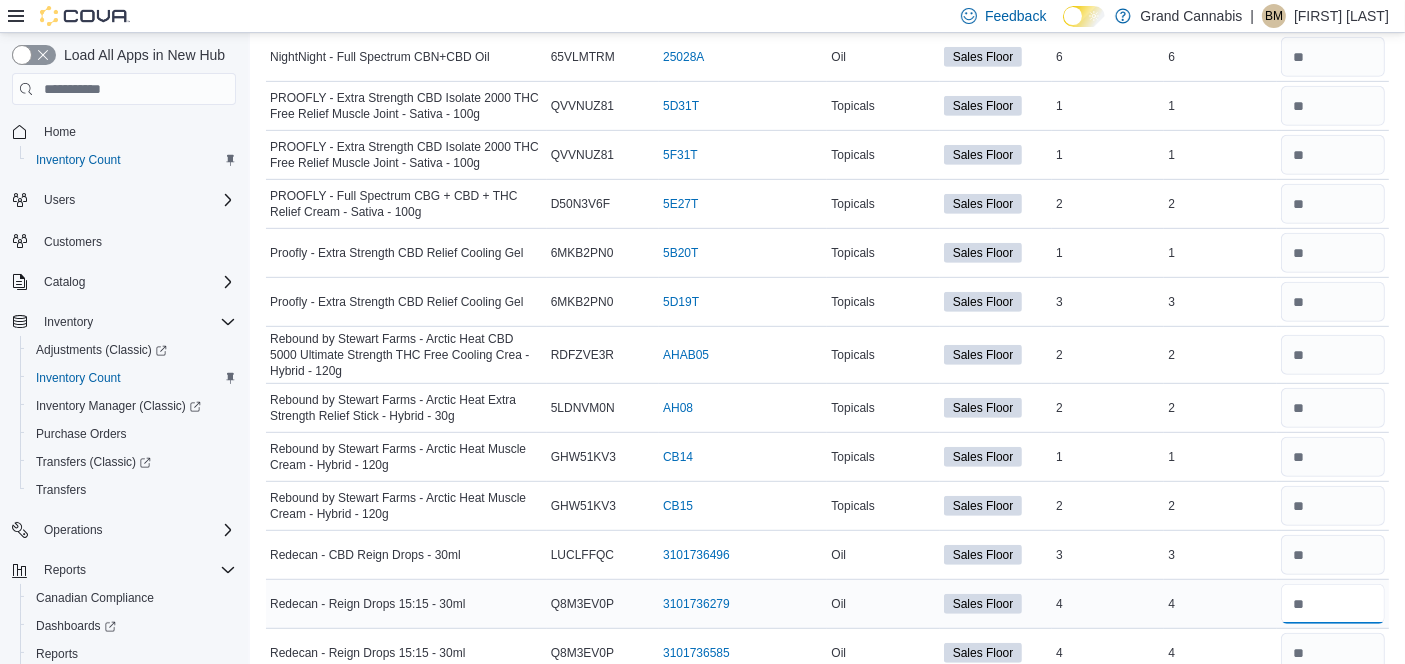 click at bounding box center [1333, 604] 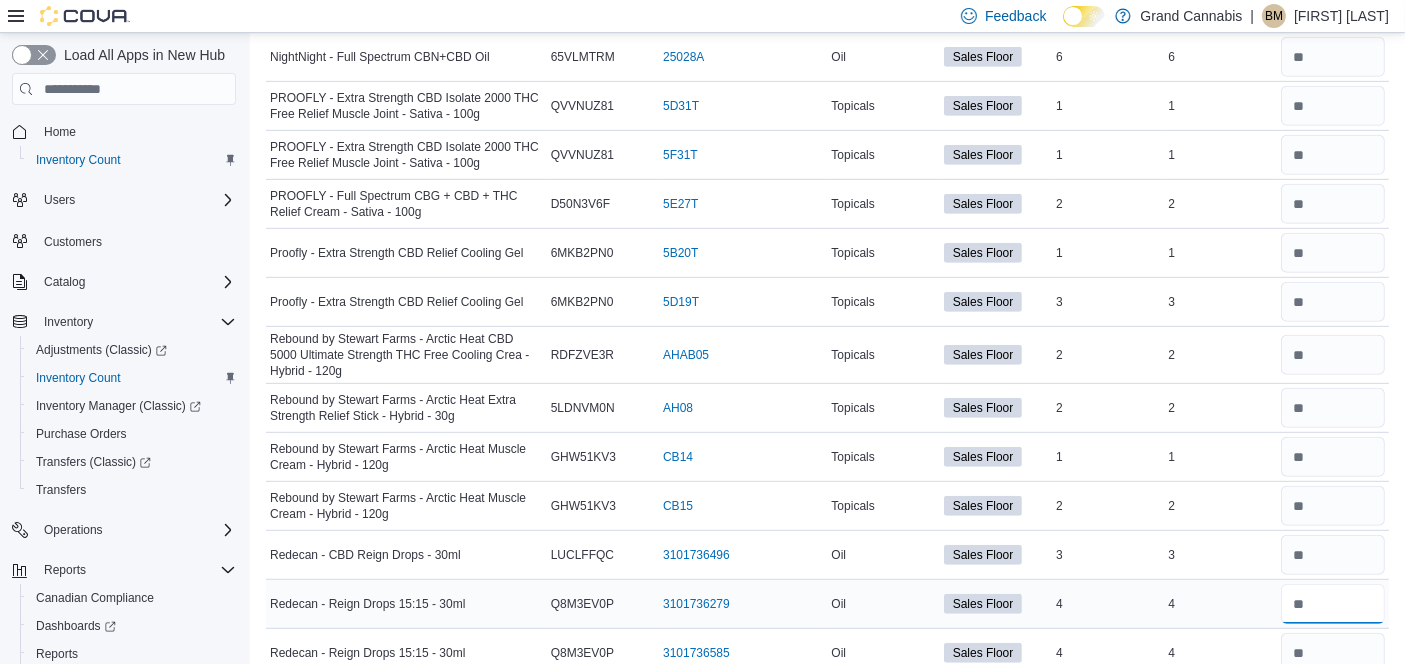 type on "**" 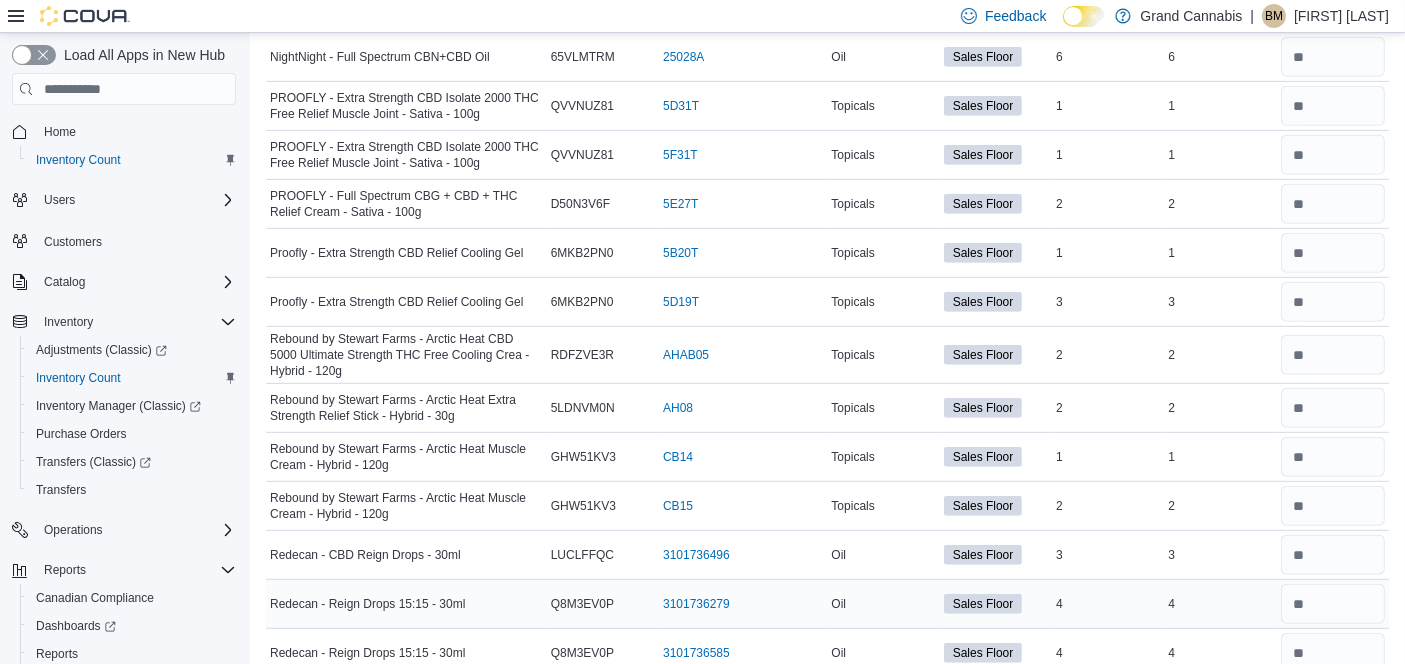 type 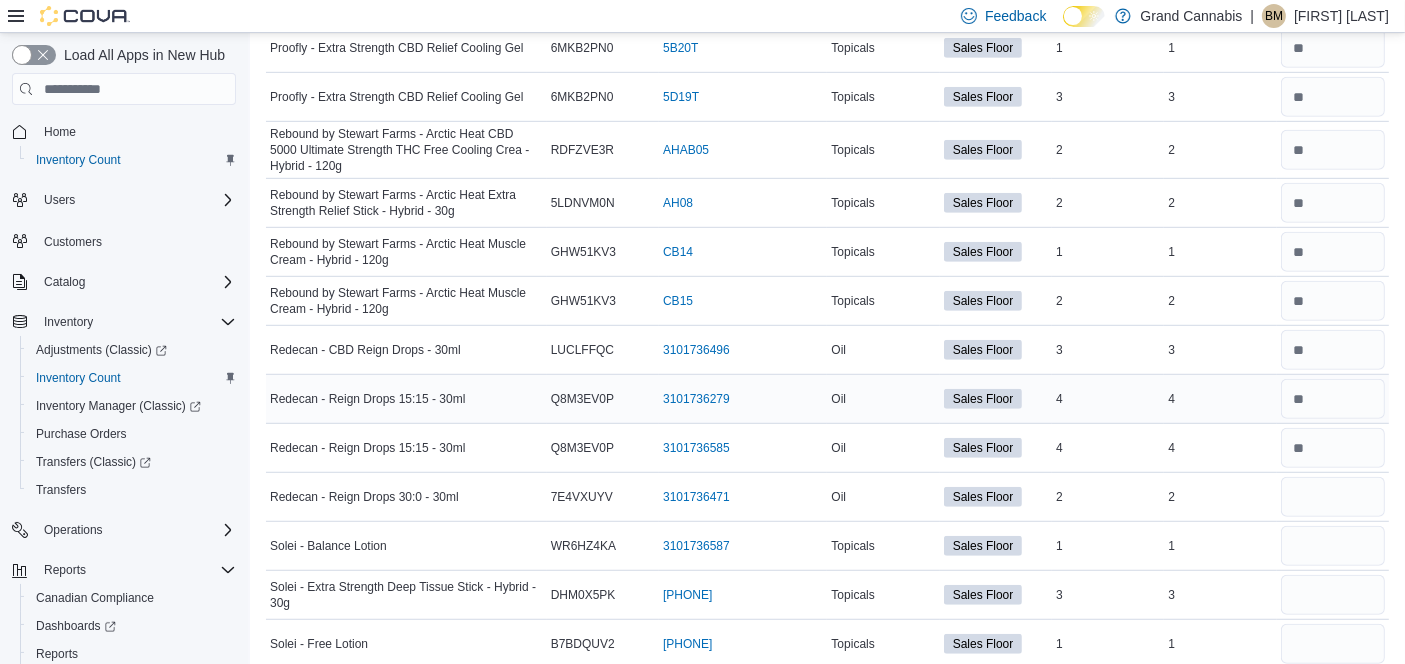 scroll, scrollTop: 1203, scrollLeft: 0, axis: vertical 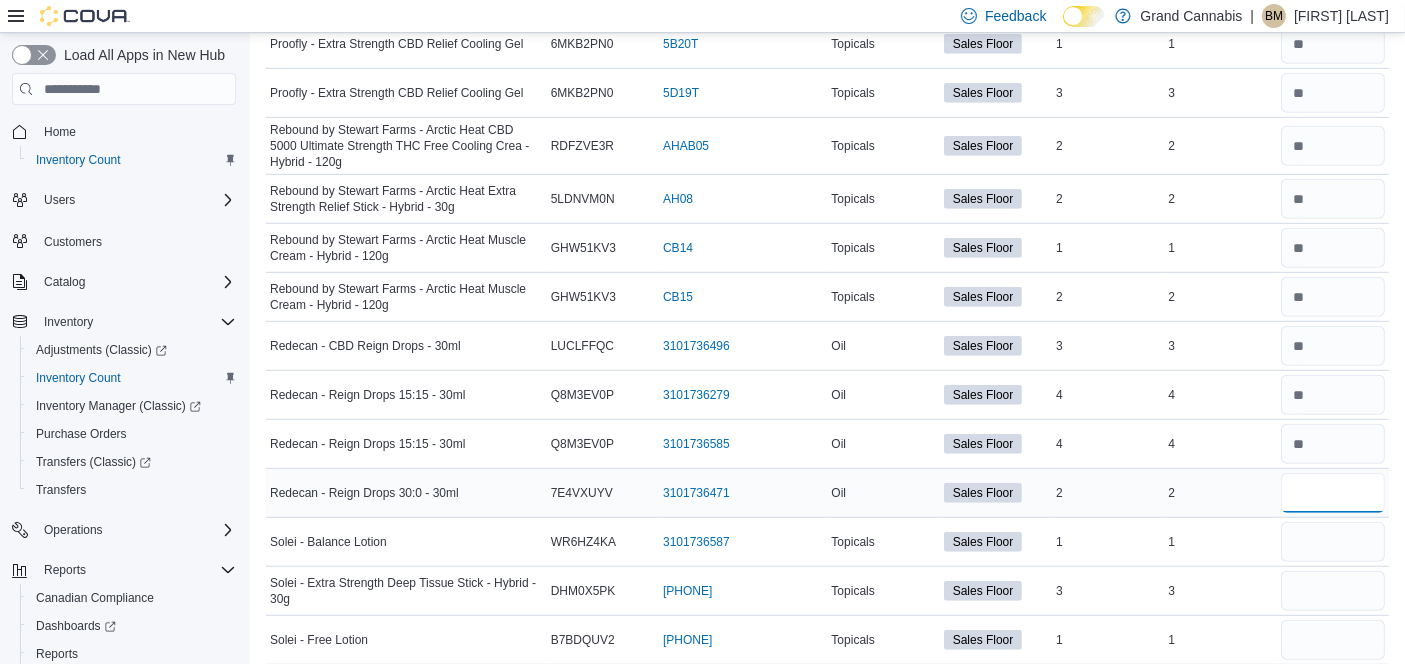 click at bounding box center (1333, 493) 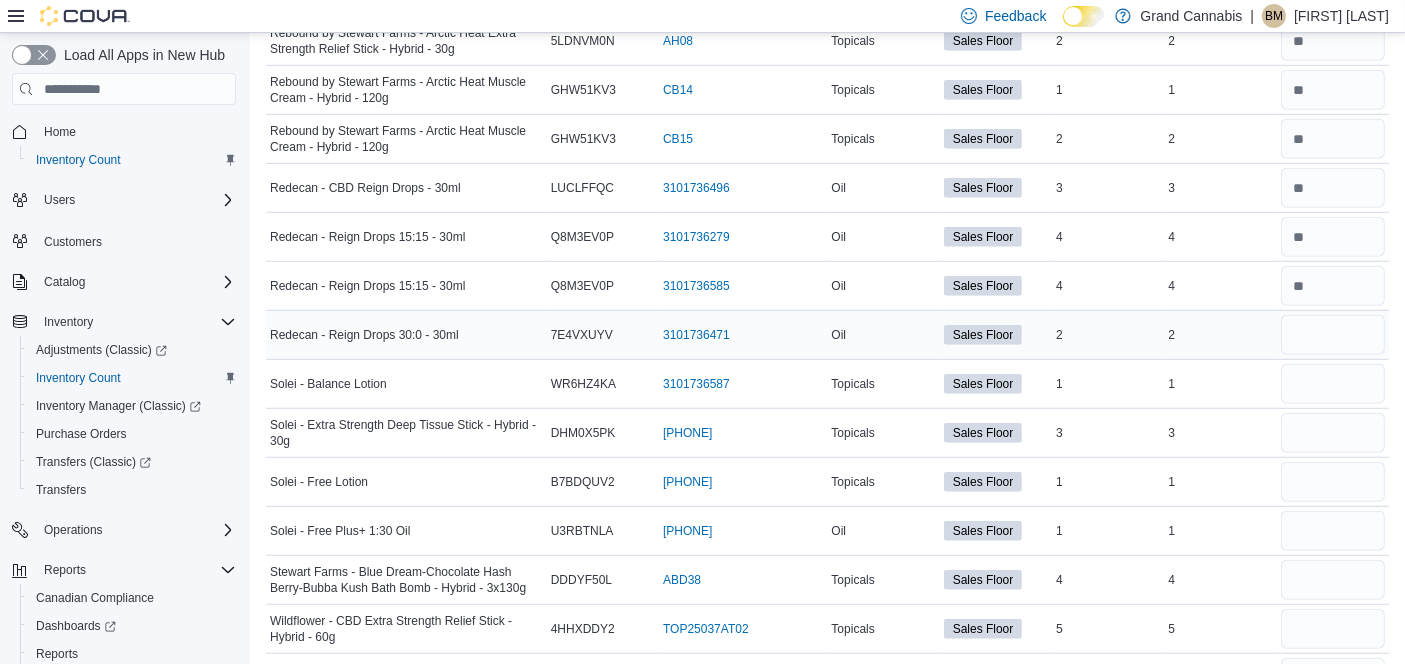 scroll, scrollTop: 1362, scrollLeft: 0, axis: vertical 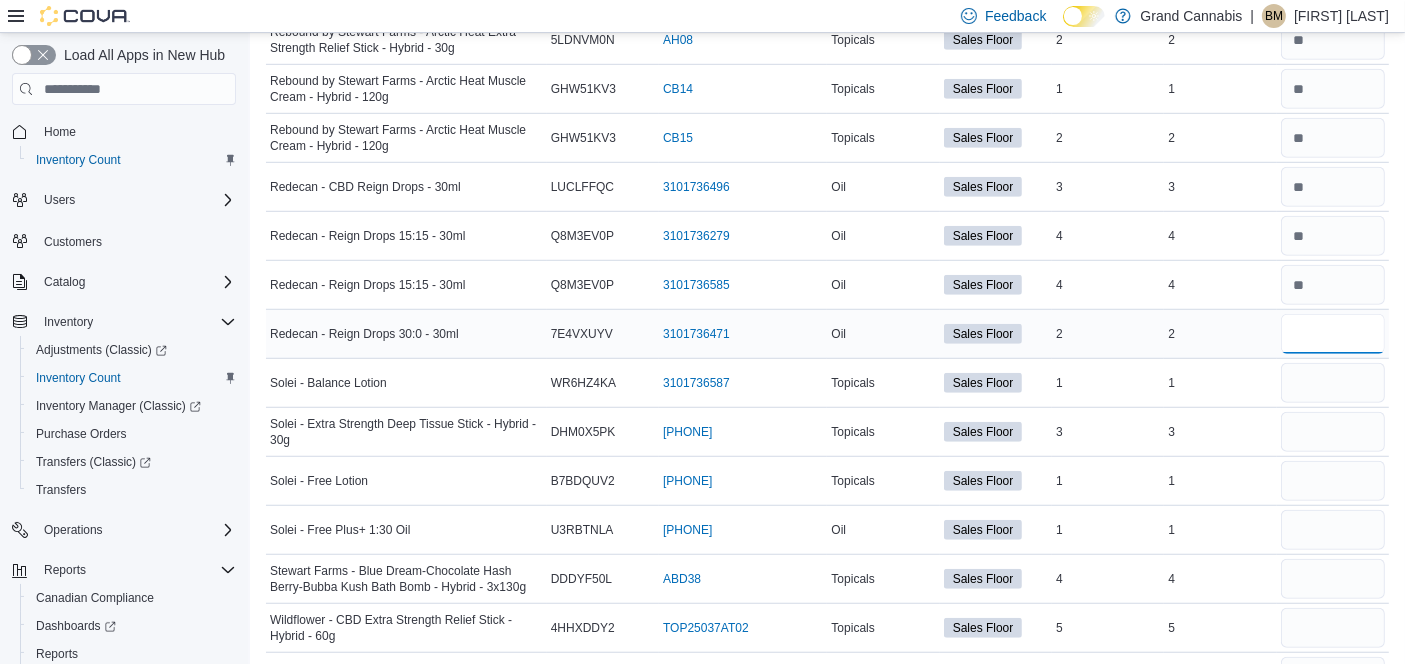 click at bounding box center (1333, 334) 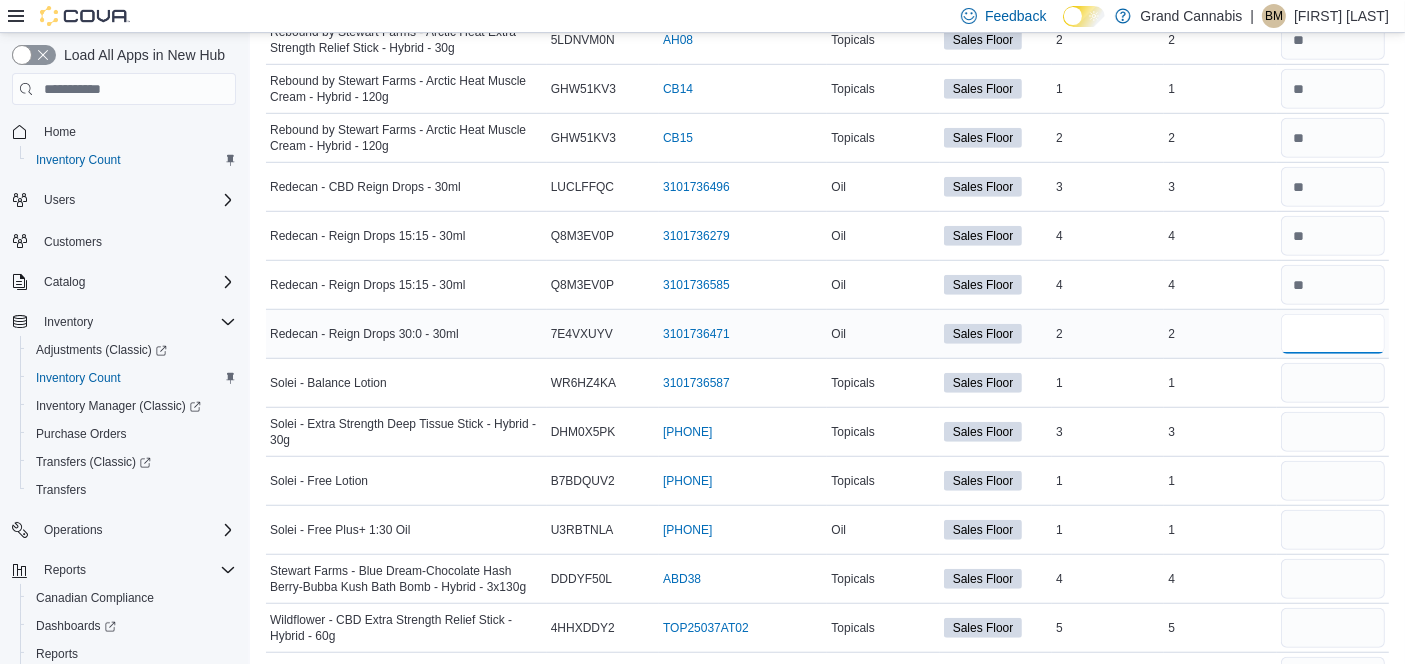 type on "*" 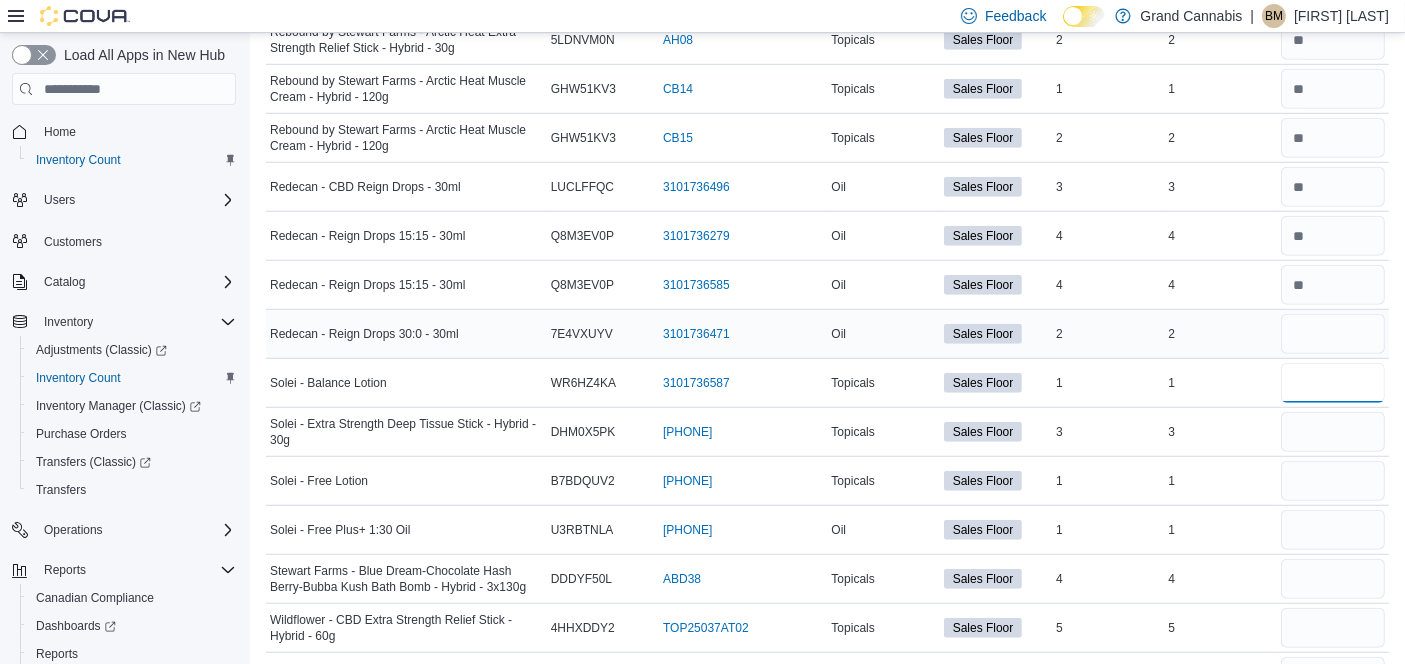 type 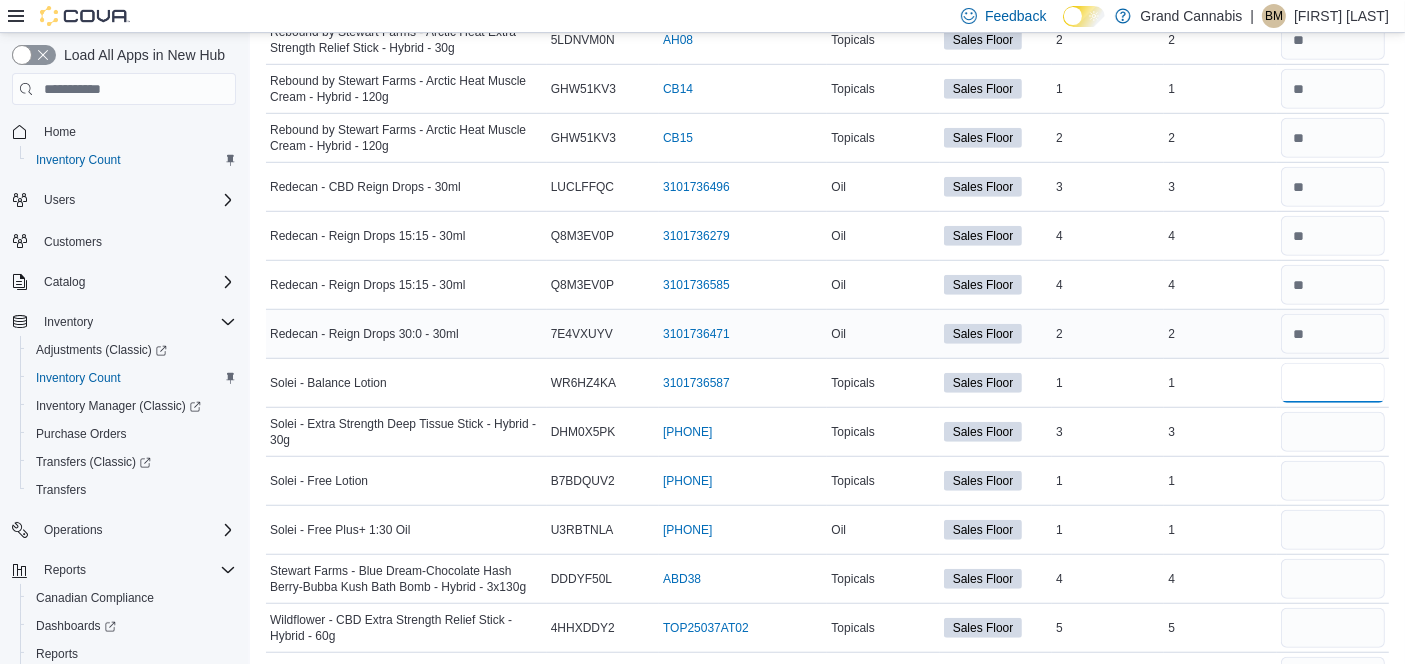 type on "*" 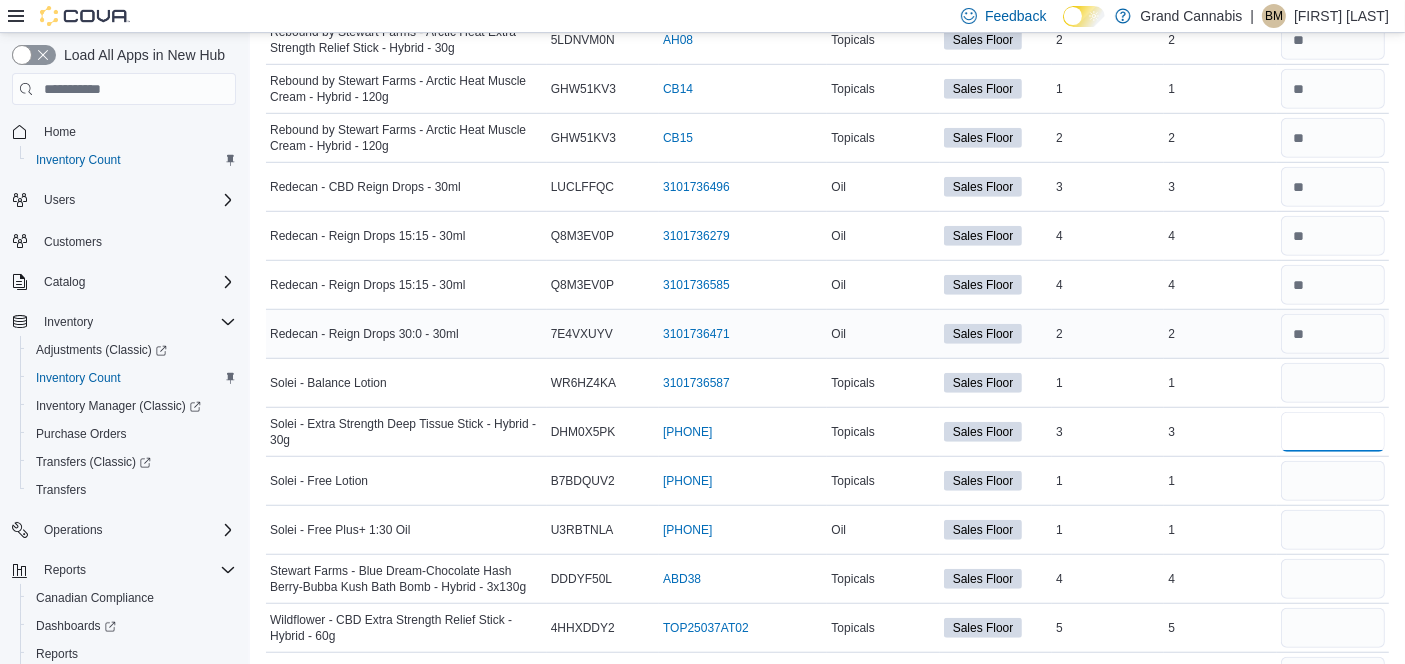 type 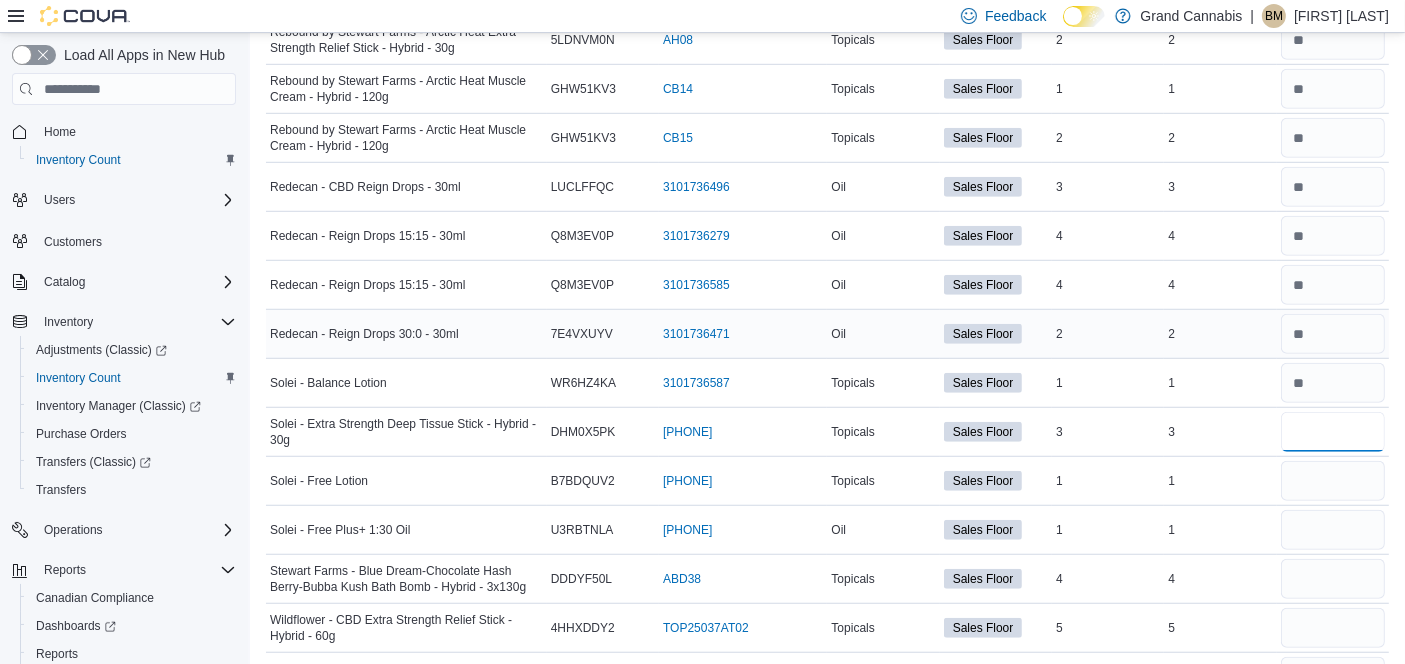 type on "*" 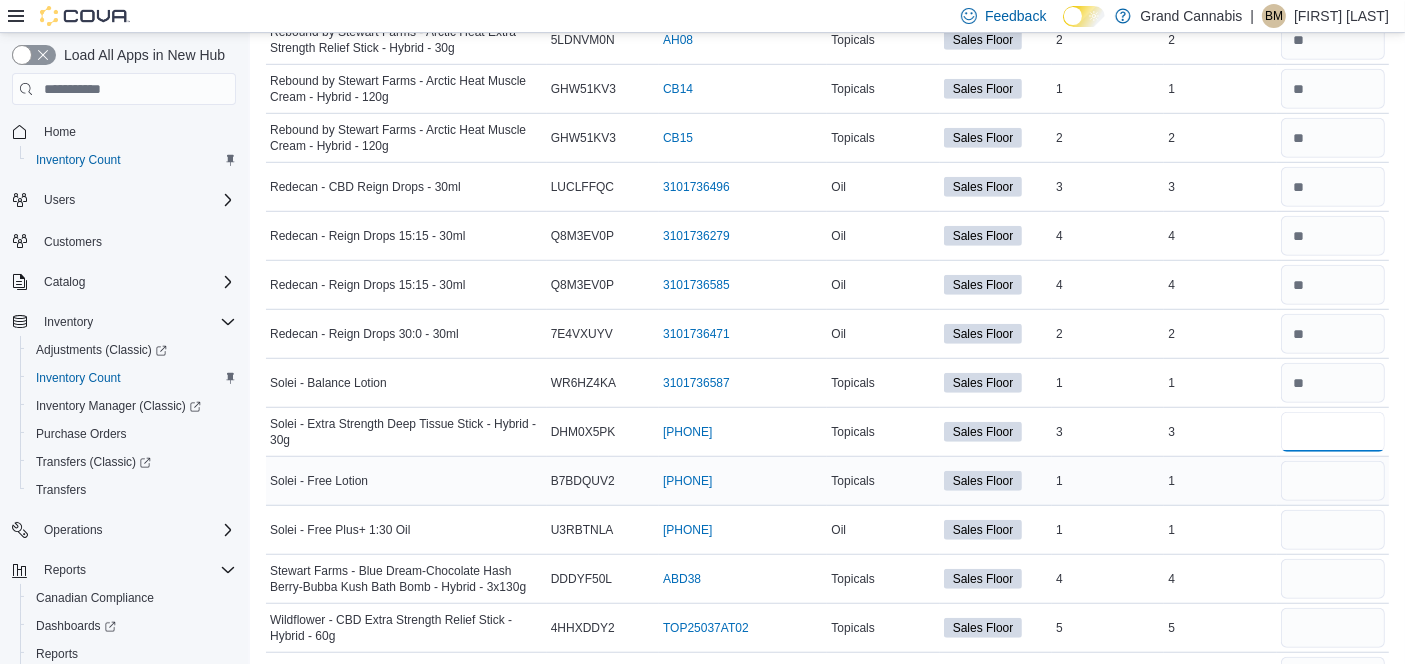 type on "*" 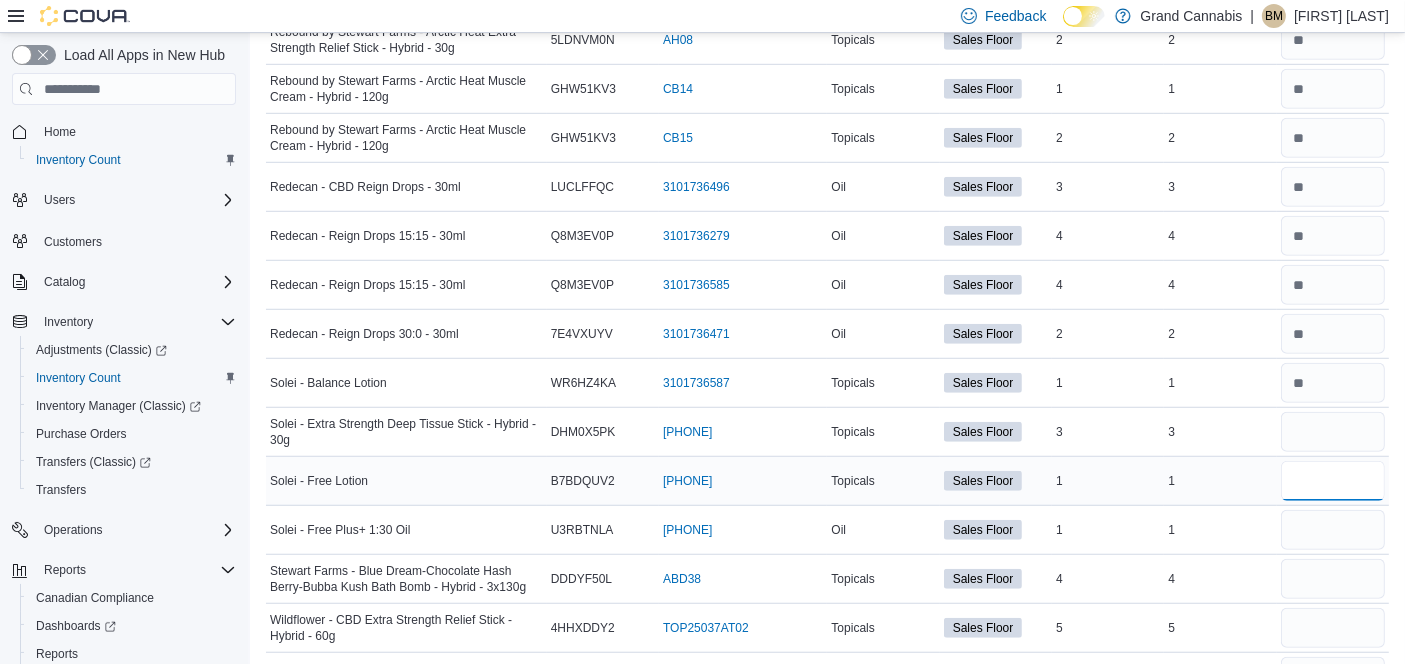 type 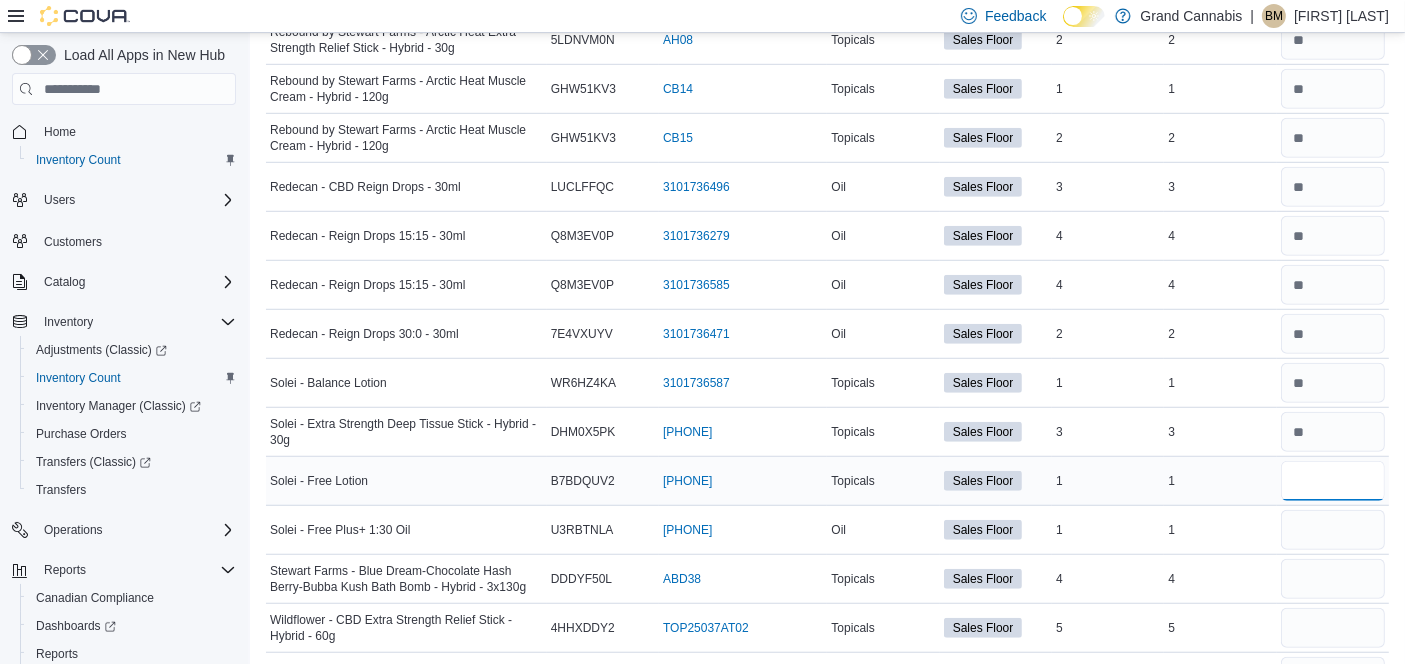 type on "*" 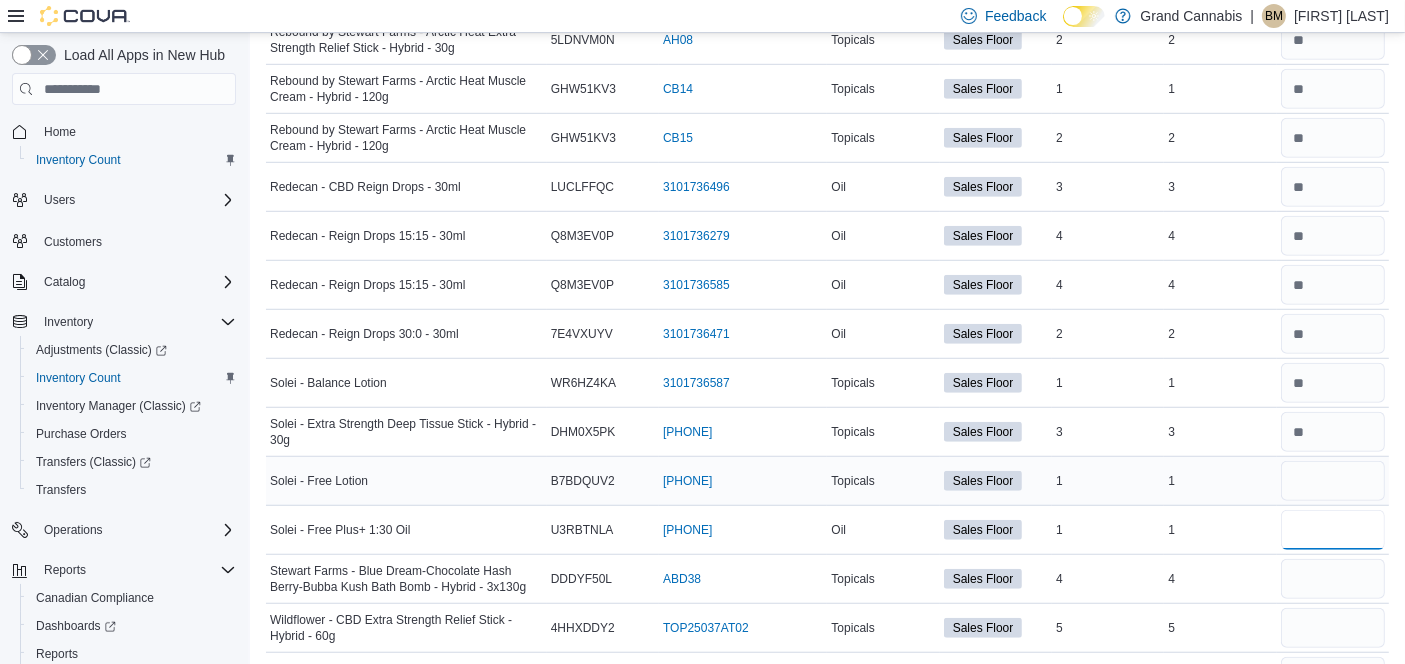 type 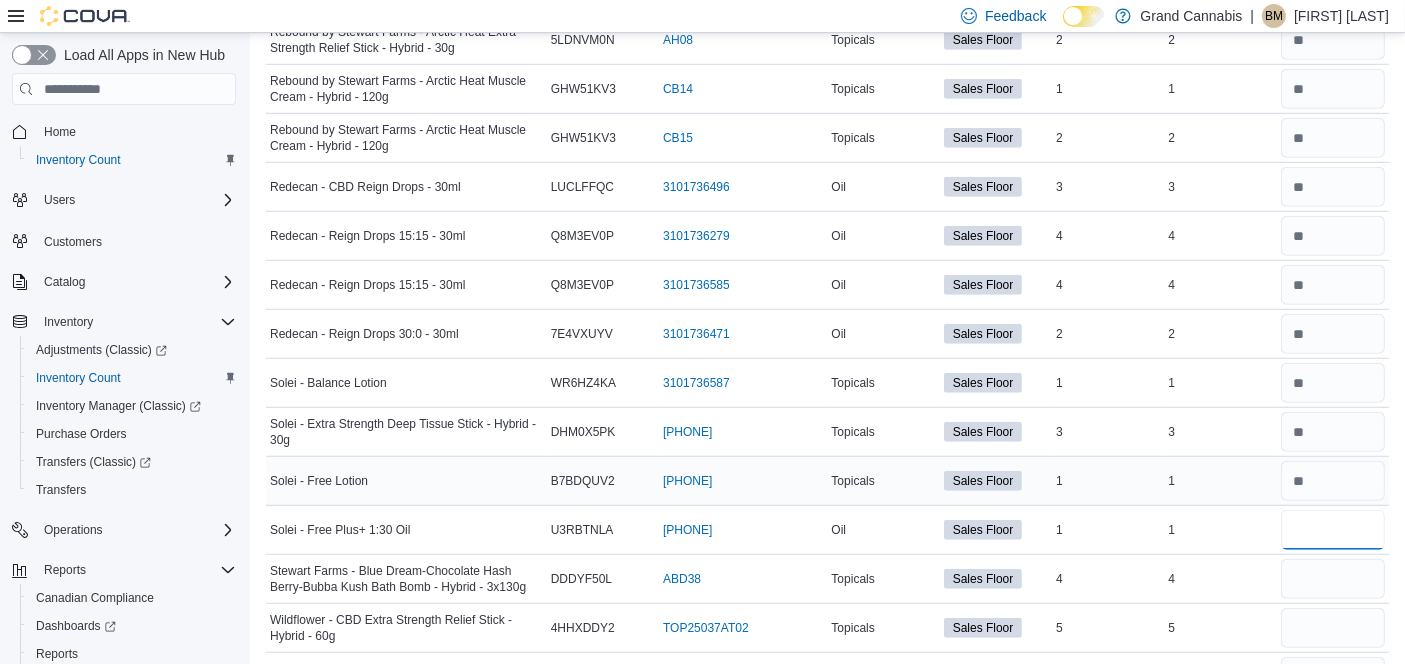 type on "*" 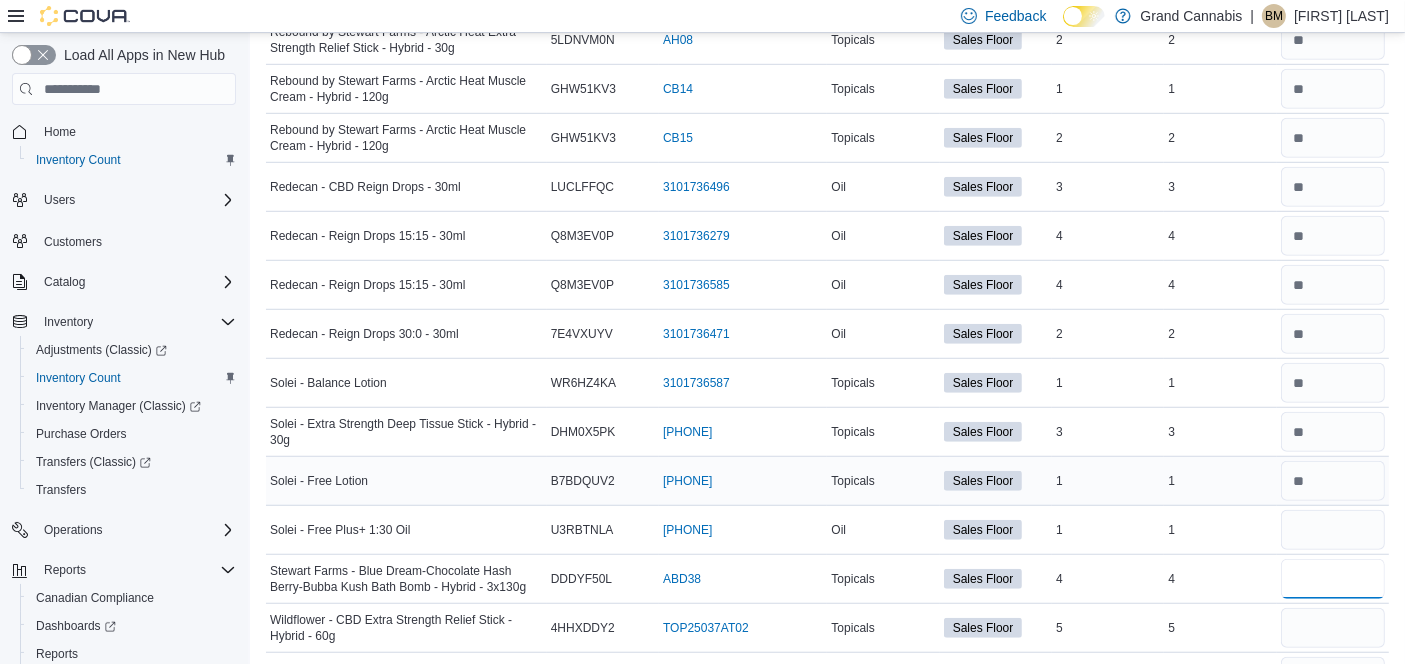 type 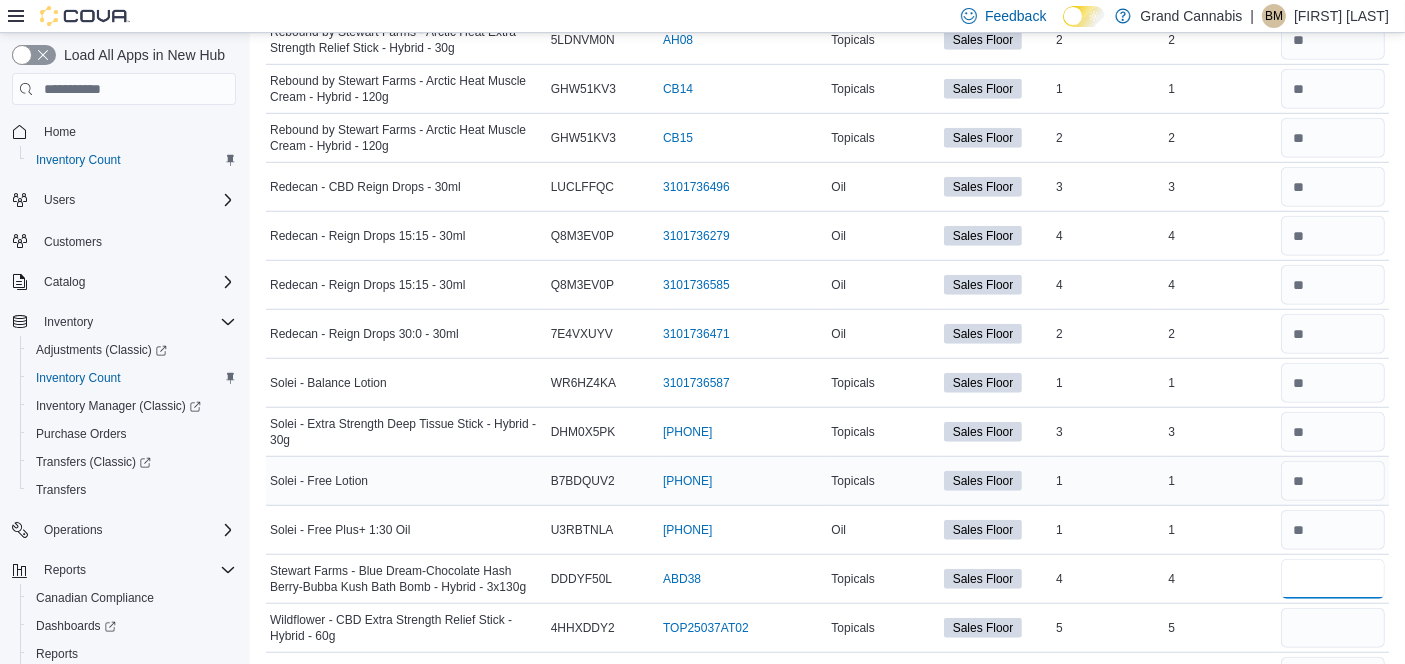 type on "*" 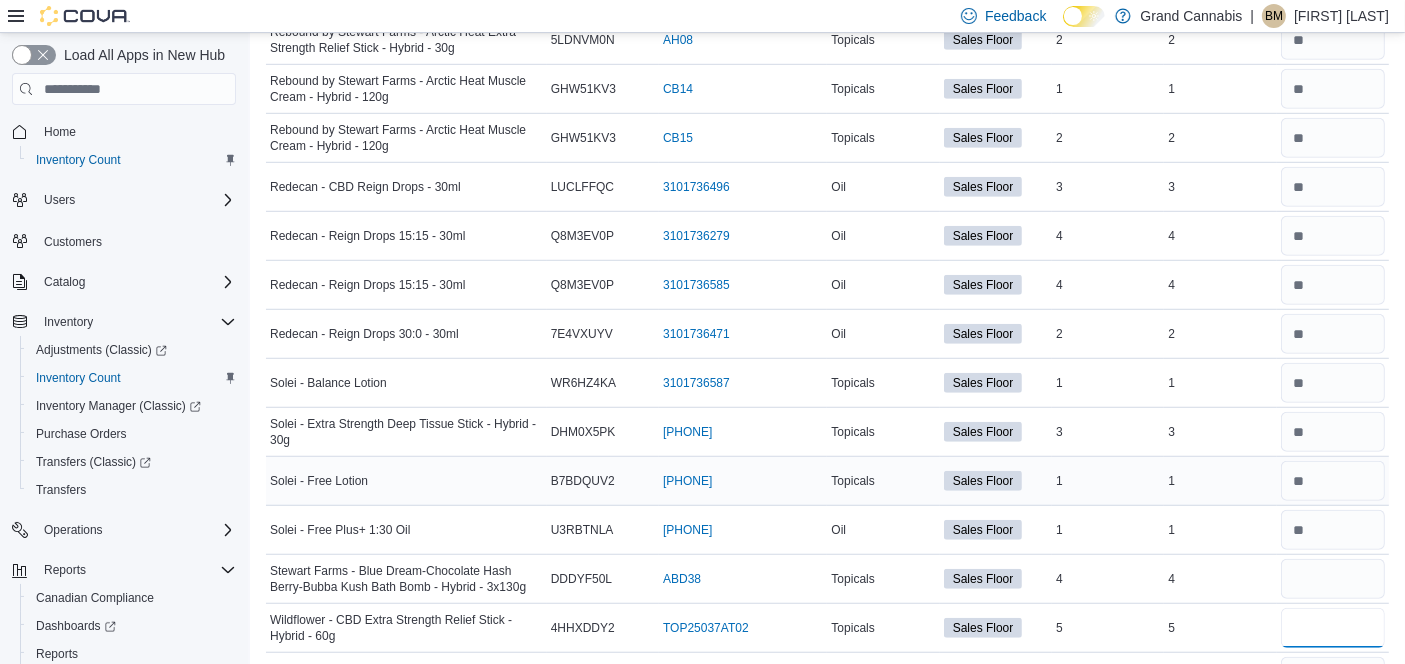 type 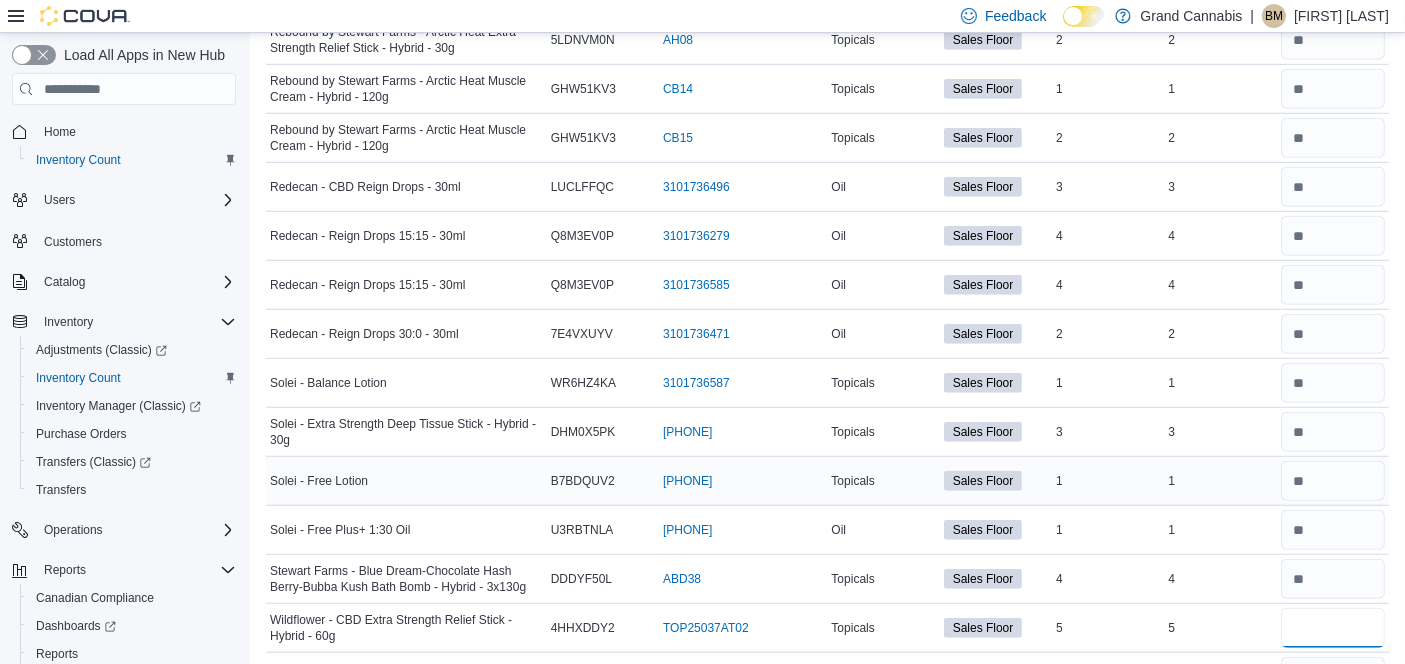 type on "*" 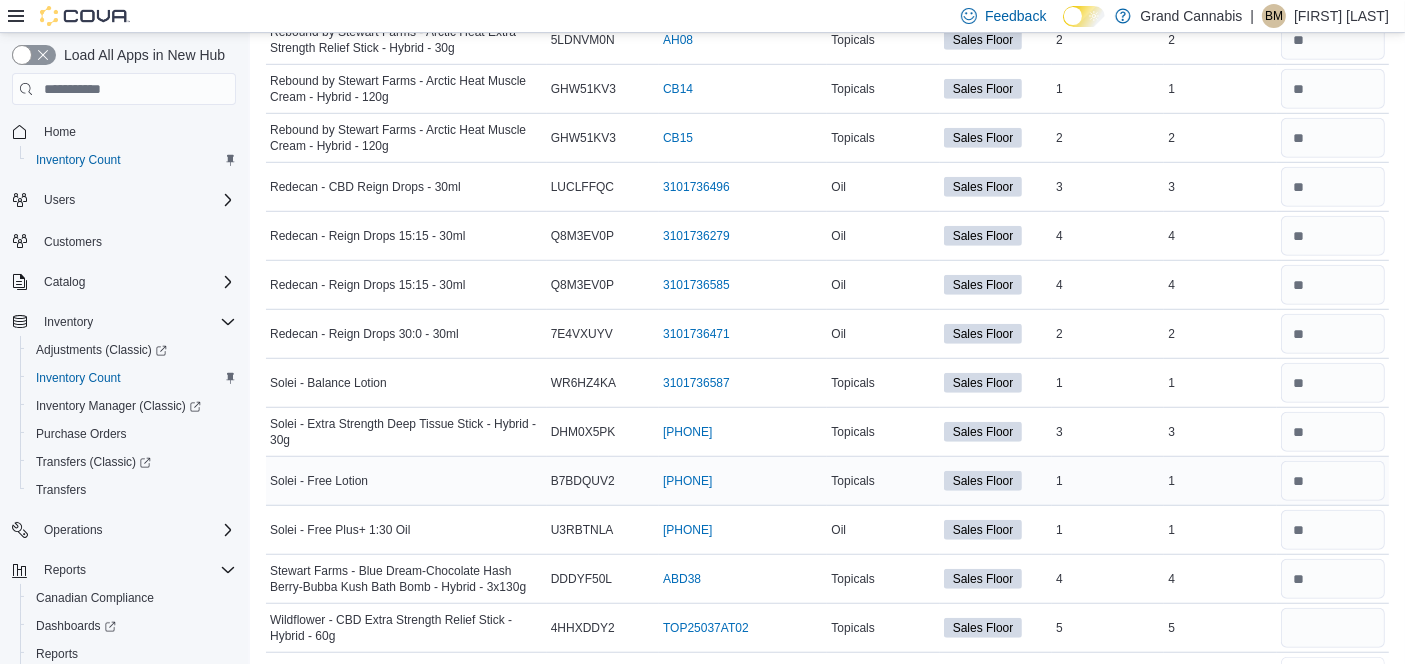 type 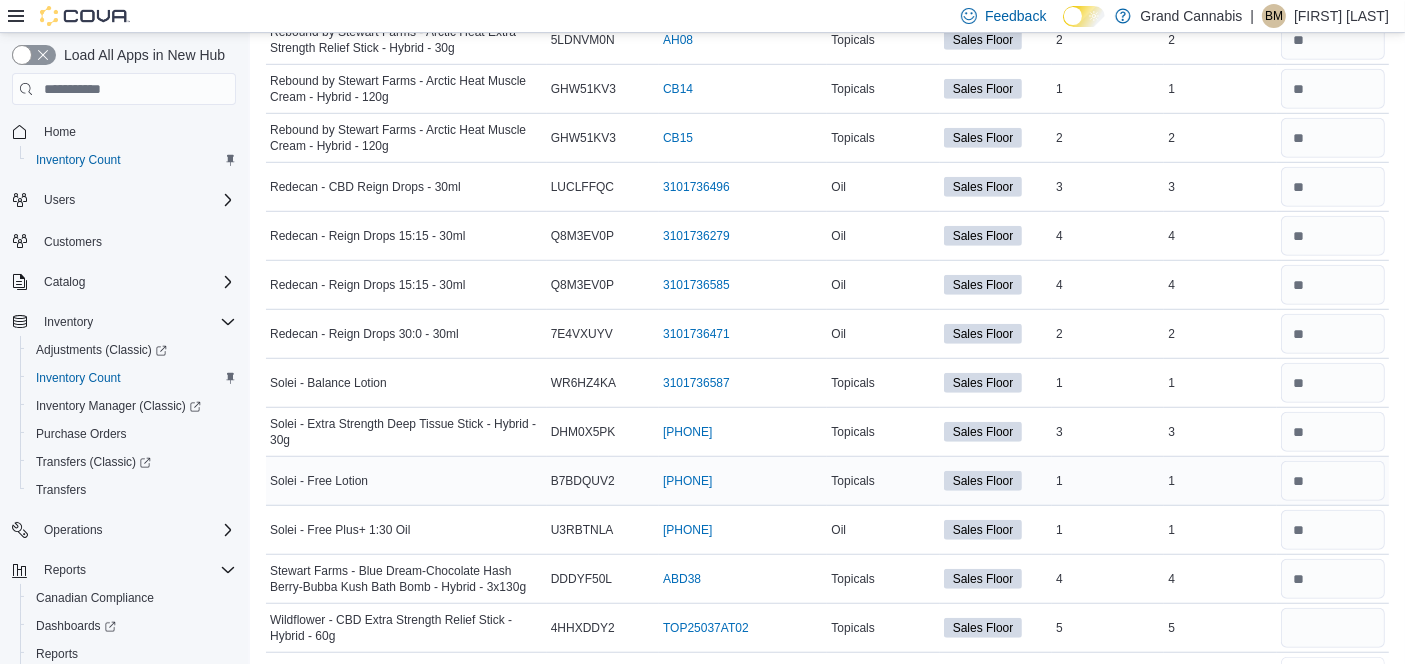 scroll, scrollTop: 1383, scrollLeft: 0, axis: vertical 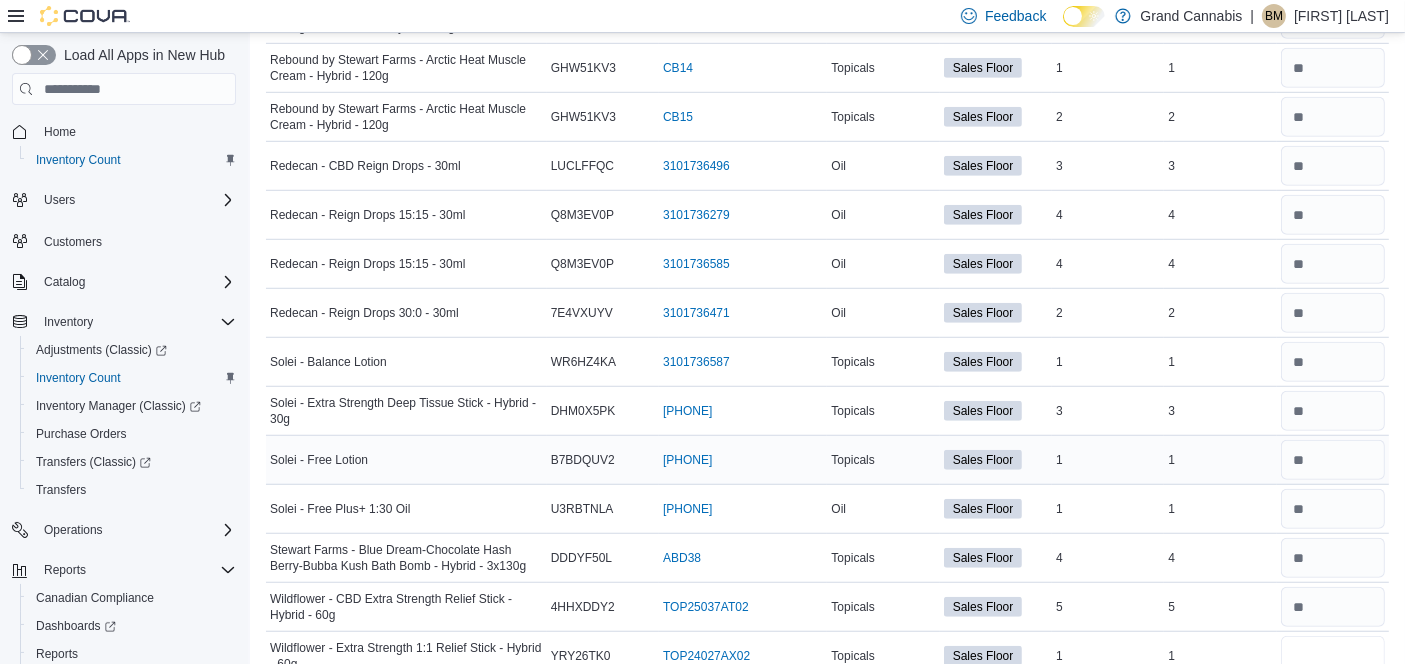 type on "*" 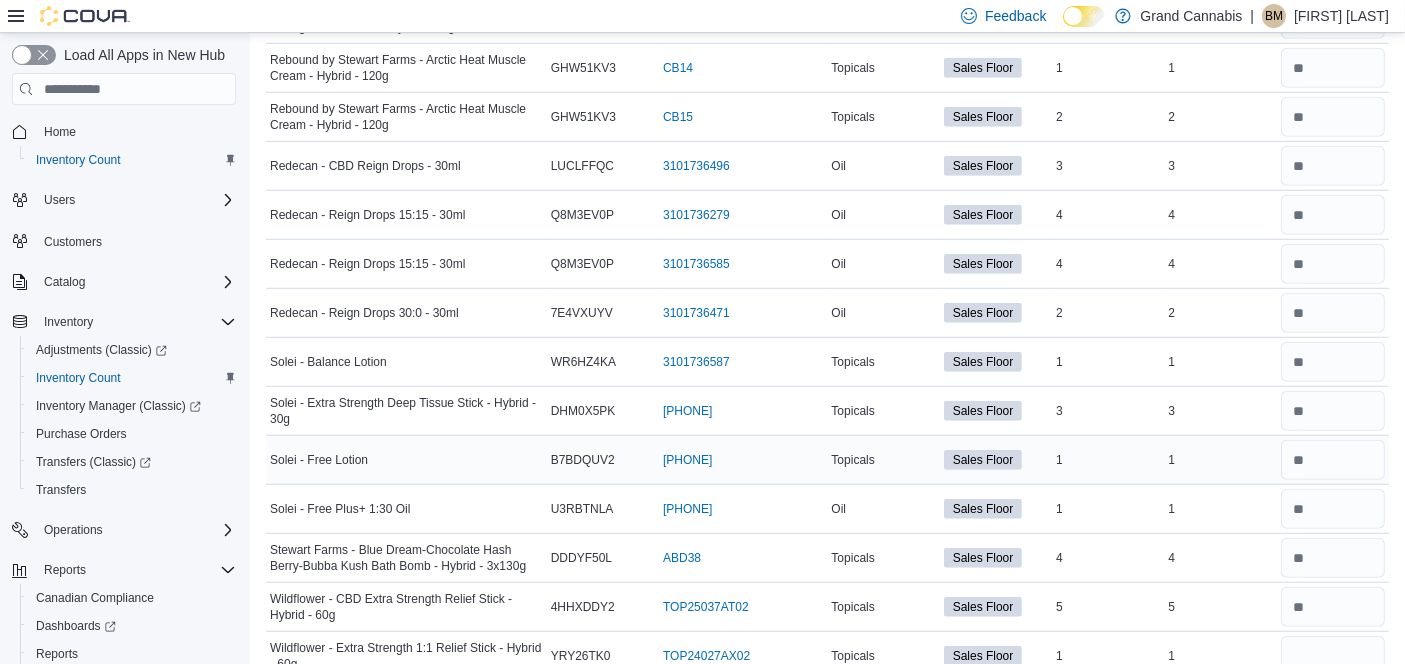 type 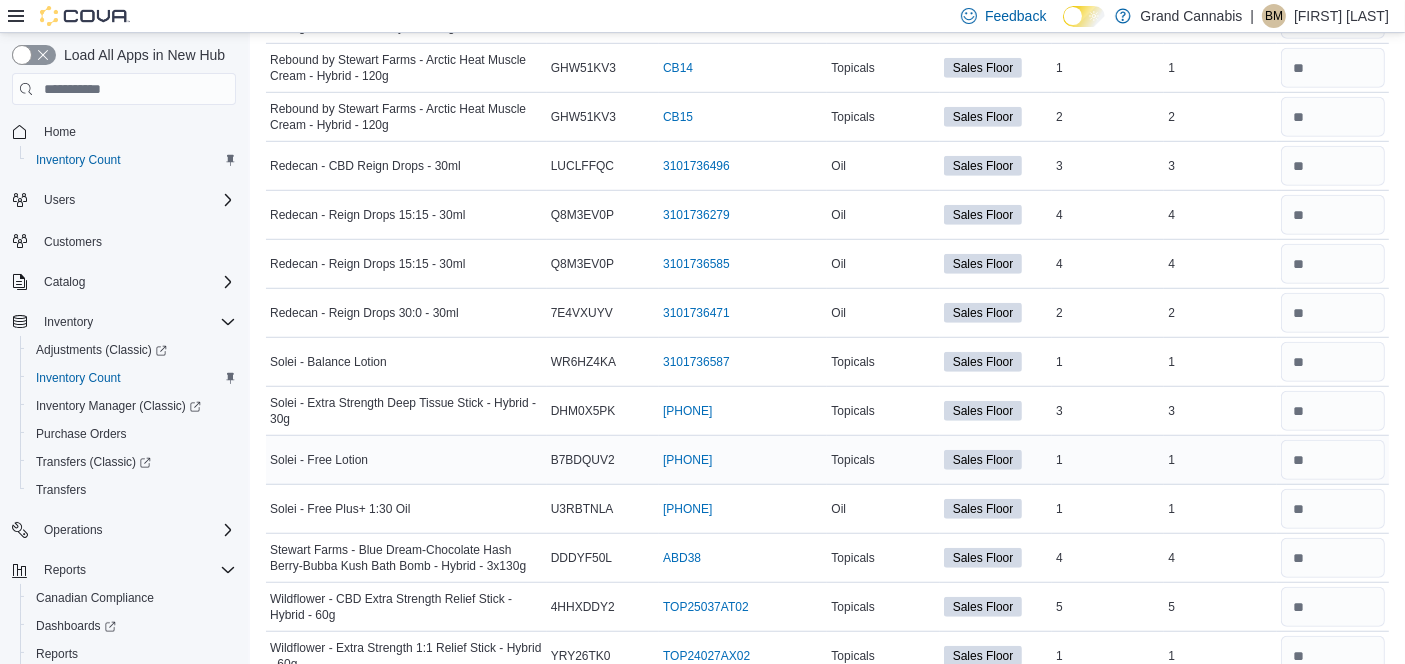 scroll, scrollTop: 1599, scrollLeft: 0, axis: vertical 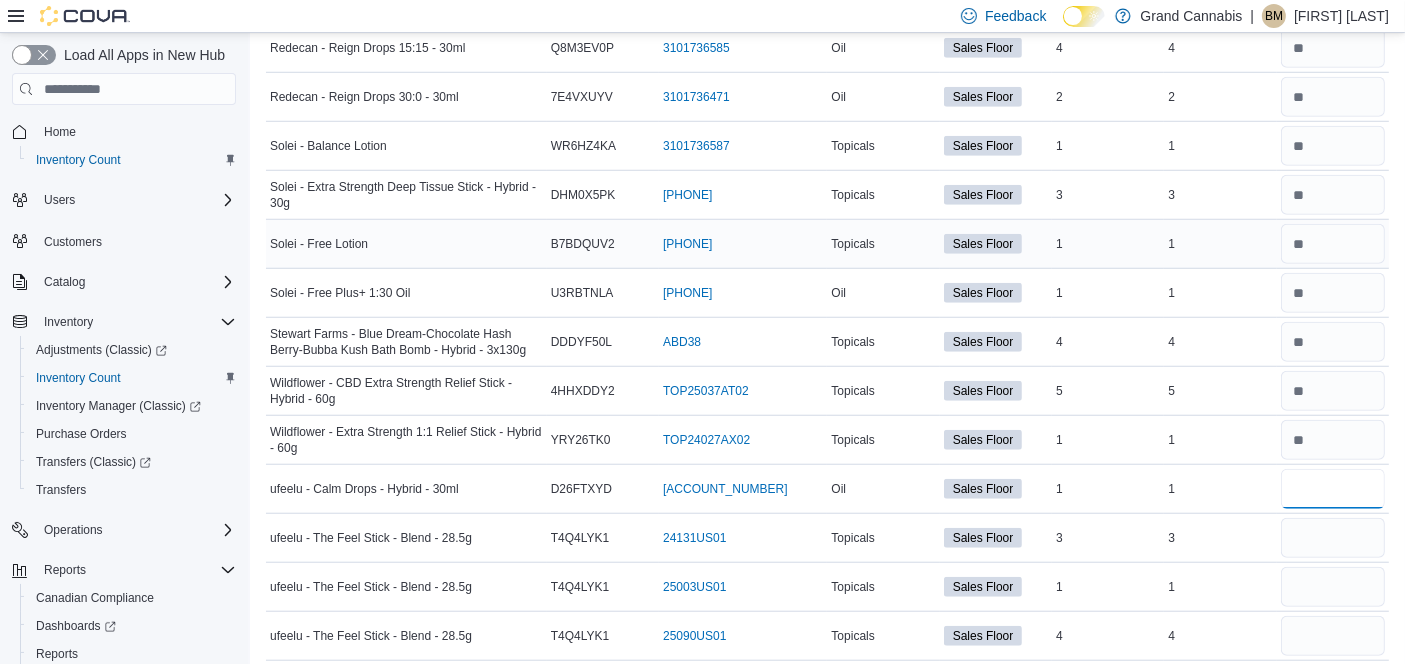 type on "*" 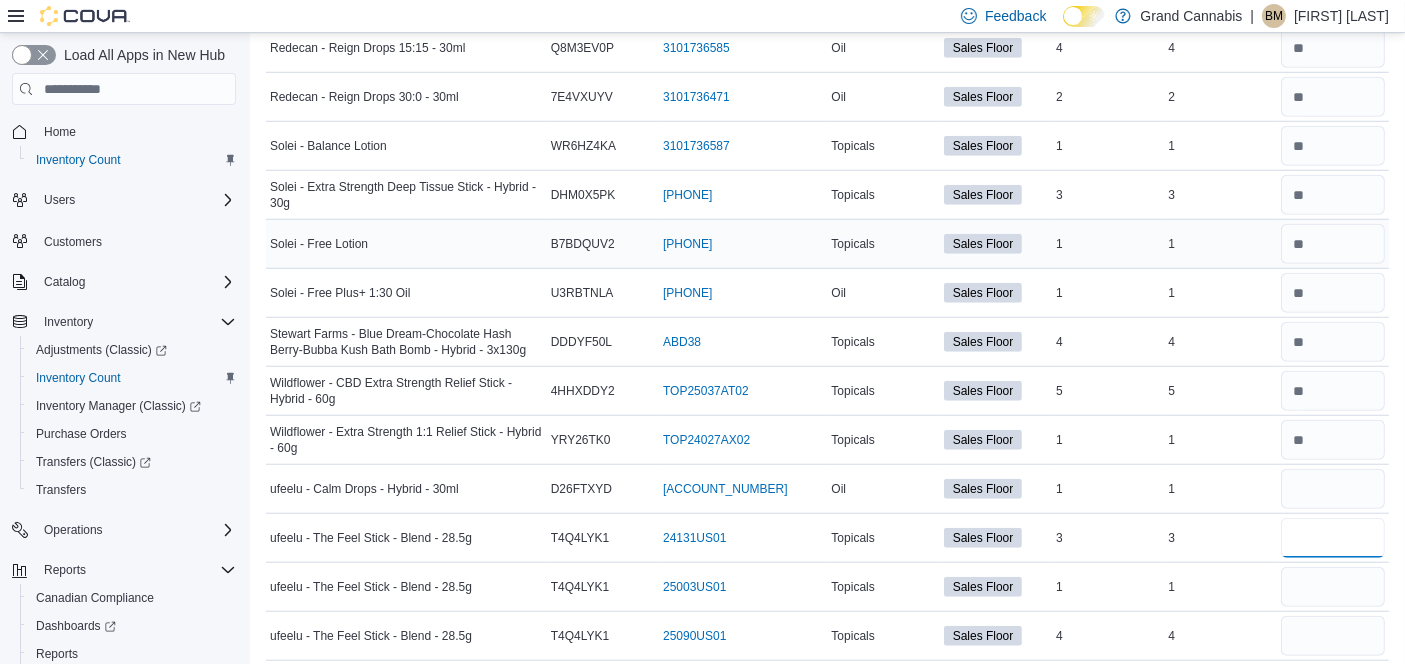 type 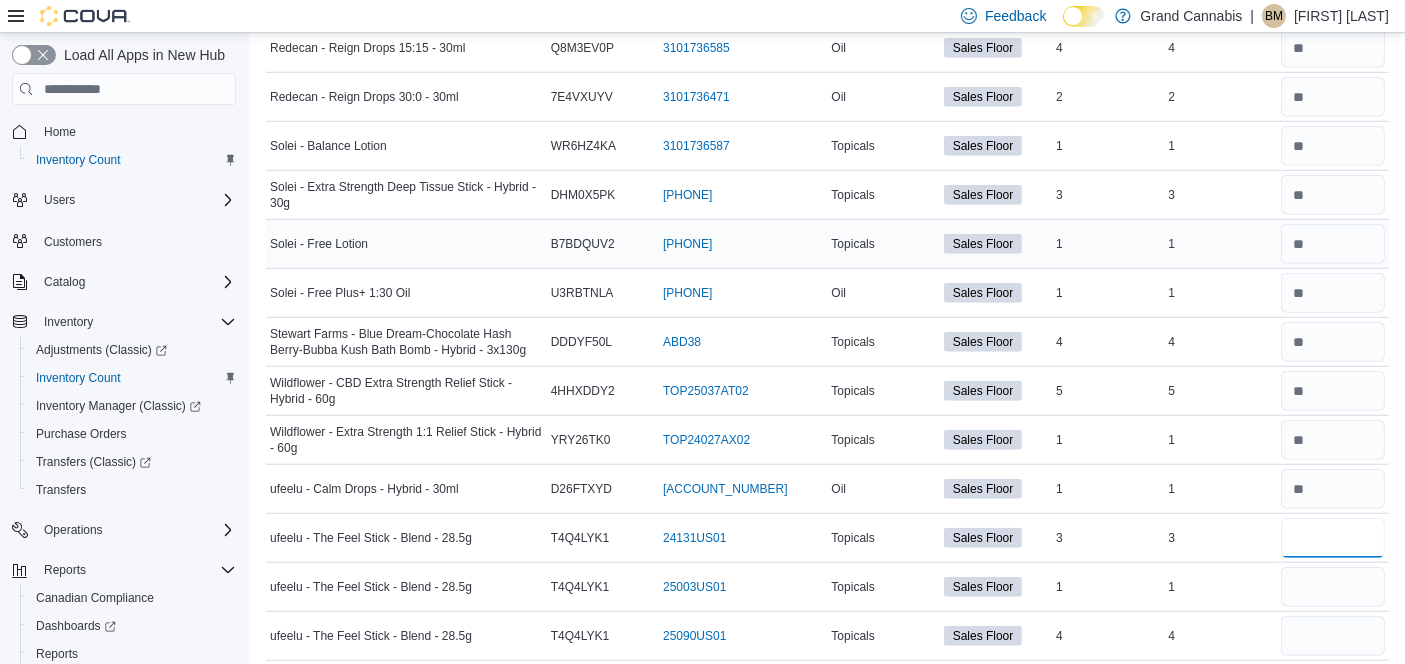 type on "*" 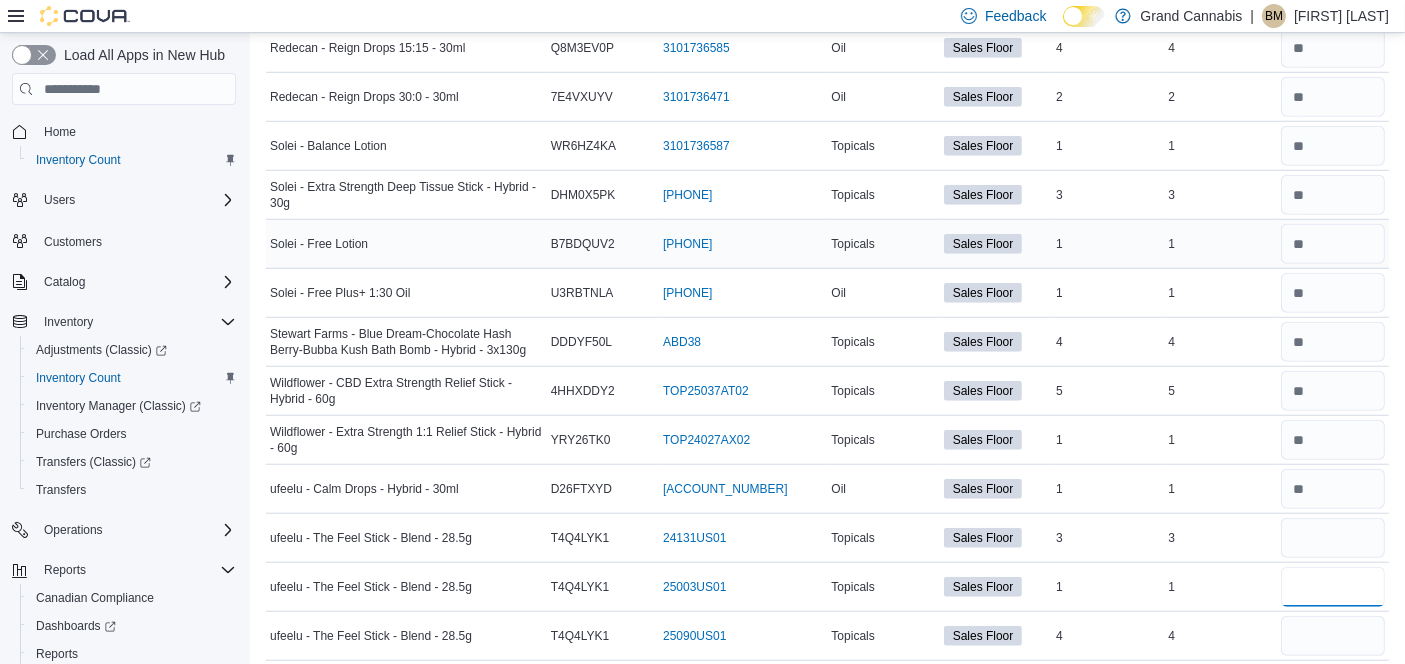 type 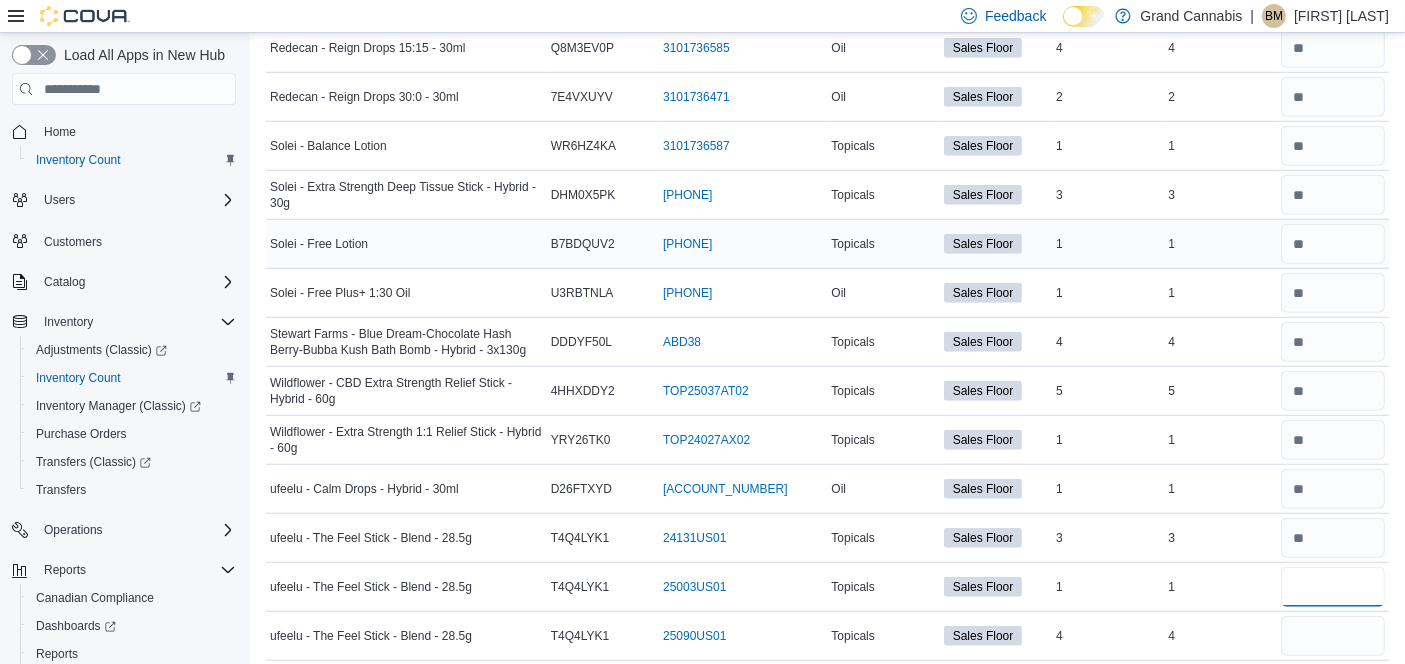 type on "*" 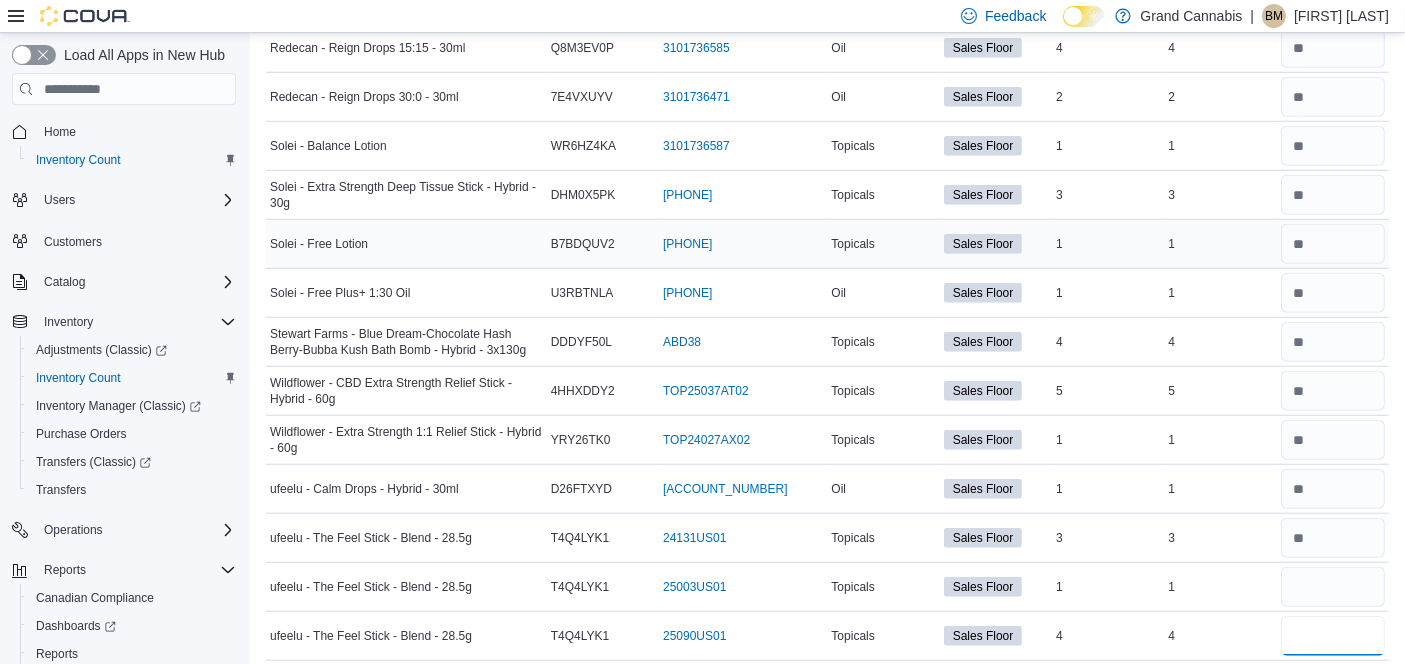 type 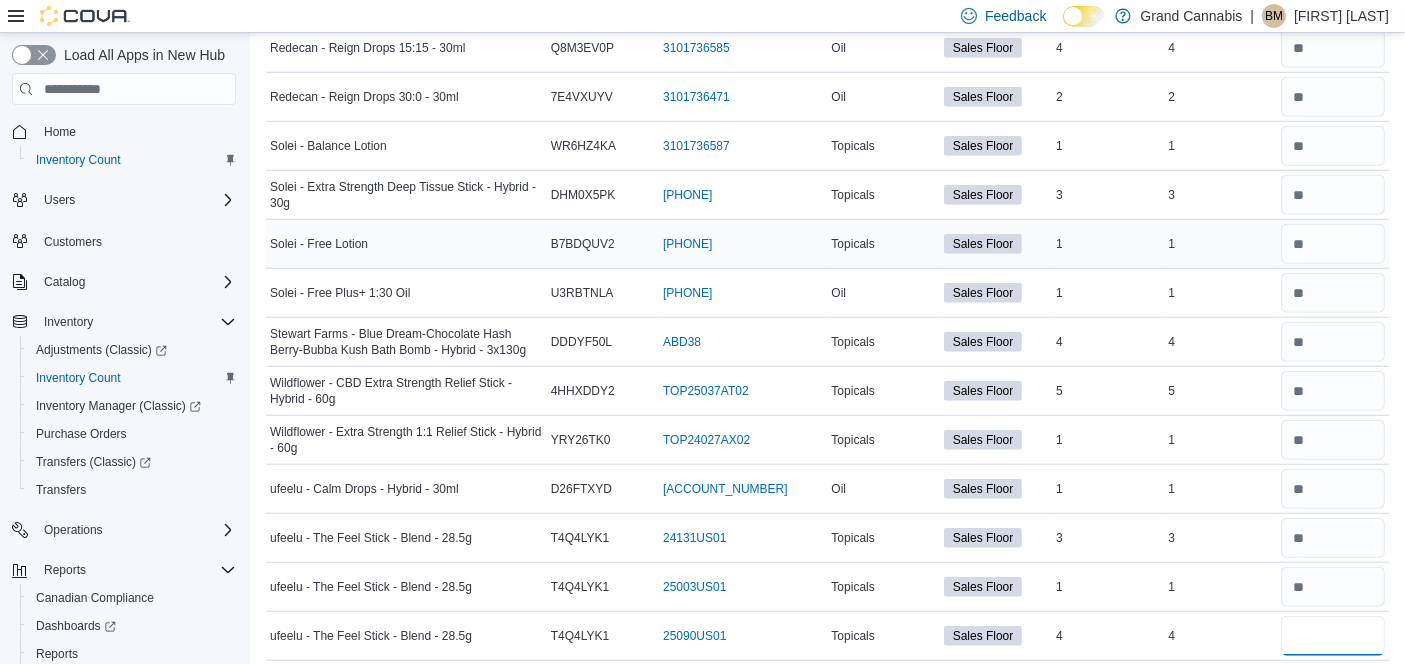 type on "*" 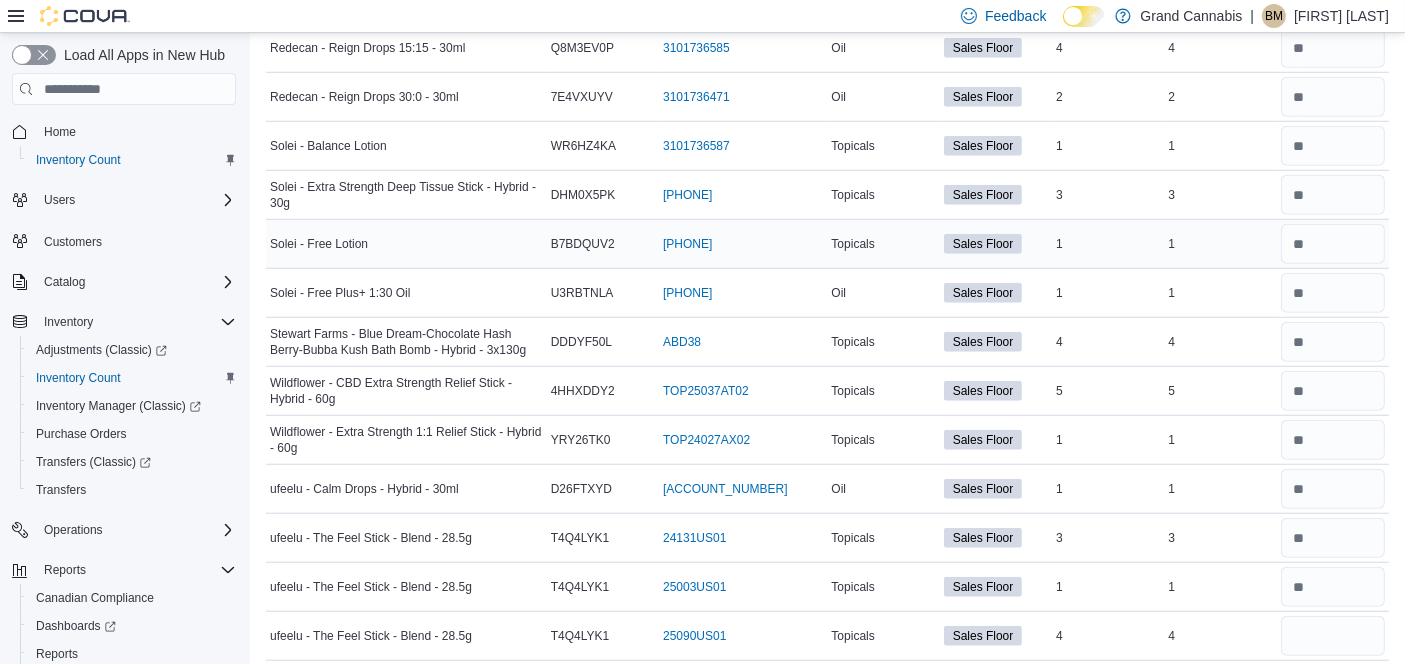 type 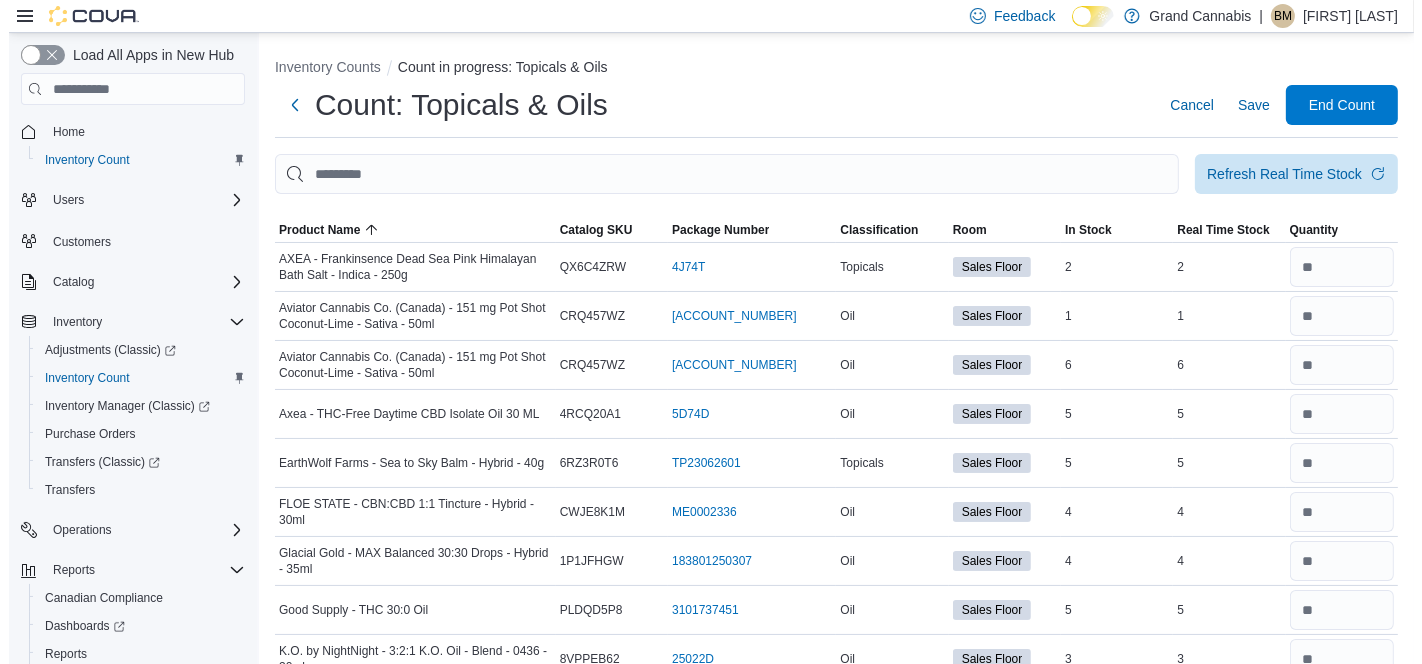 scroll, scrollTop: 0, scrollLeft: 0, axis: both 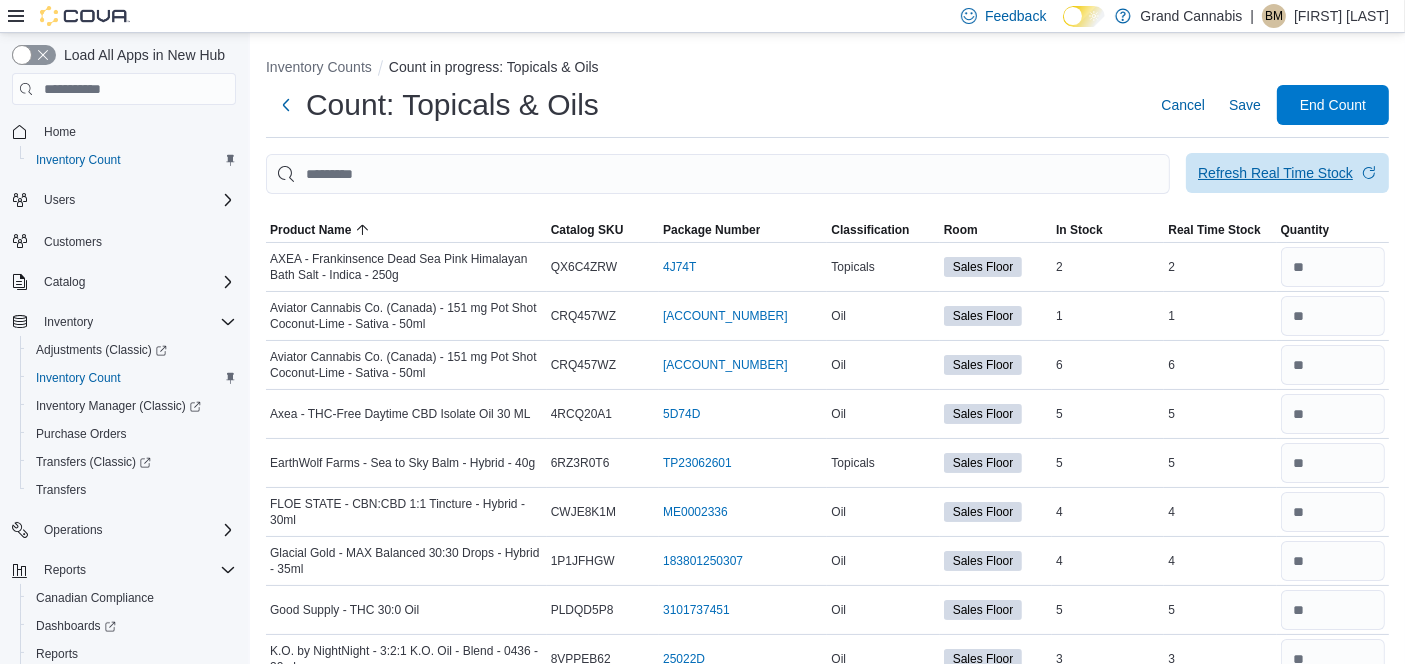 click on "Refresh Real Time Stock" at bounding box center [1275, 173] 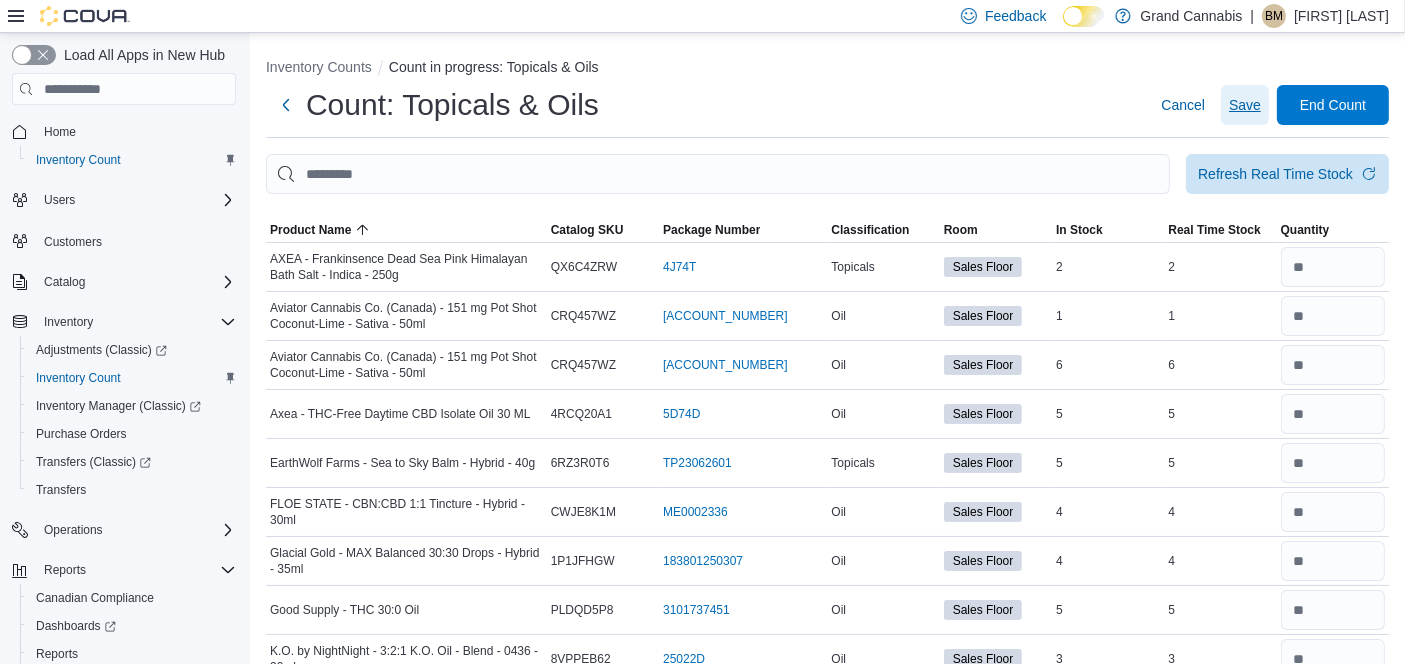 click on "Save" at bounding box center (1245, 105) 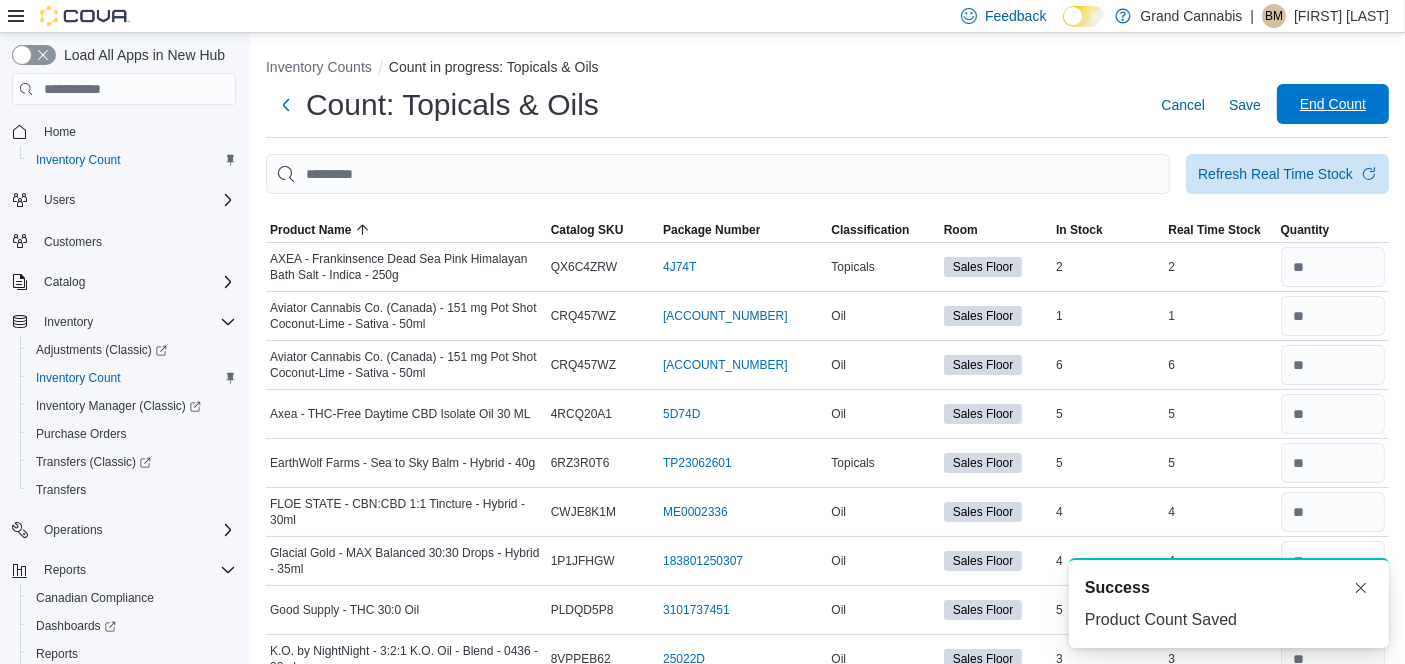 click on "End Count" at bounding box center [1333, 104] 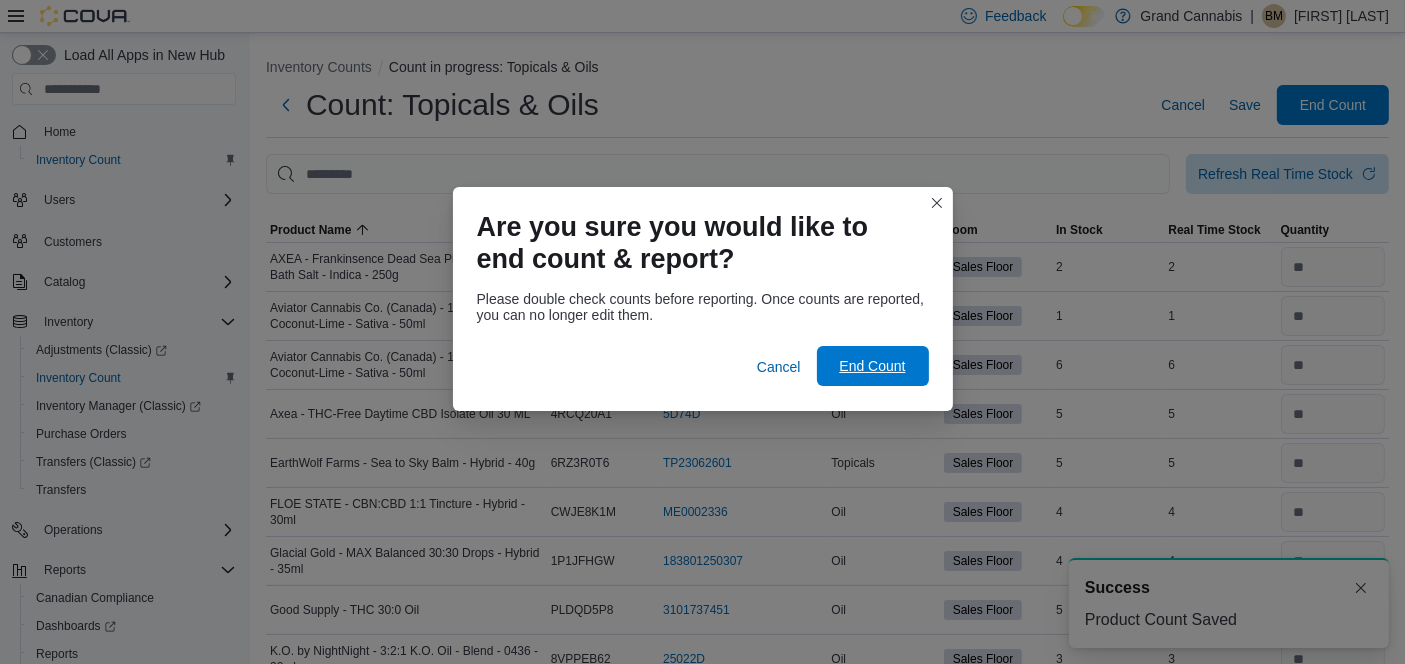 click on "End Count" at bounding box center (872, 366) 